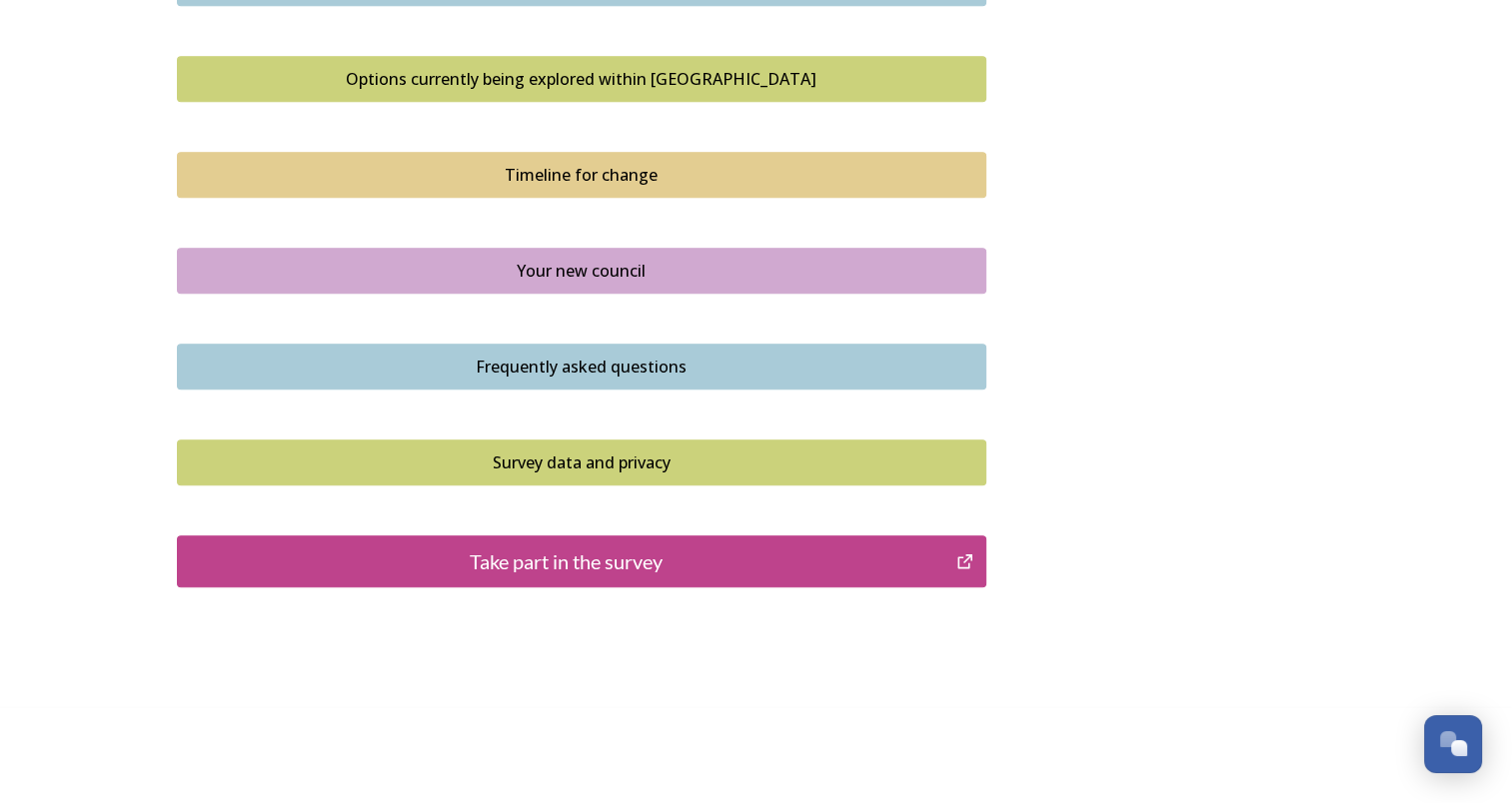 scroll, scrollTop: 1043, scrollLeft: 0, axis: vertical 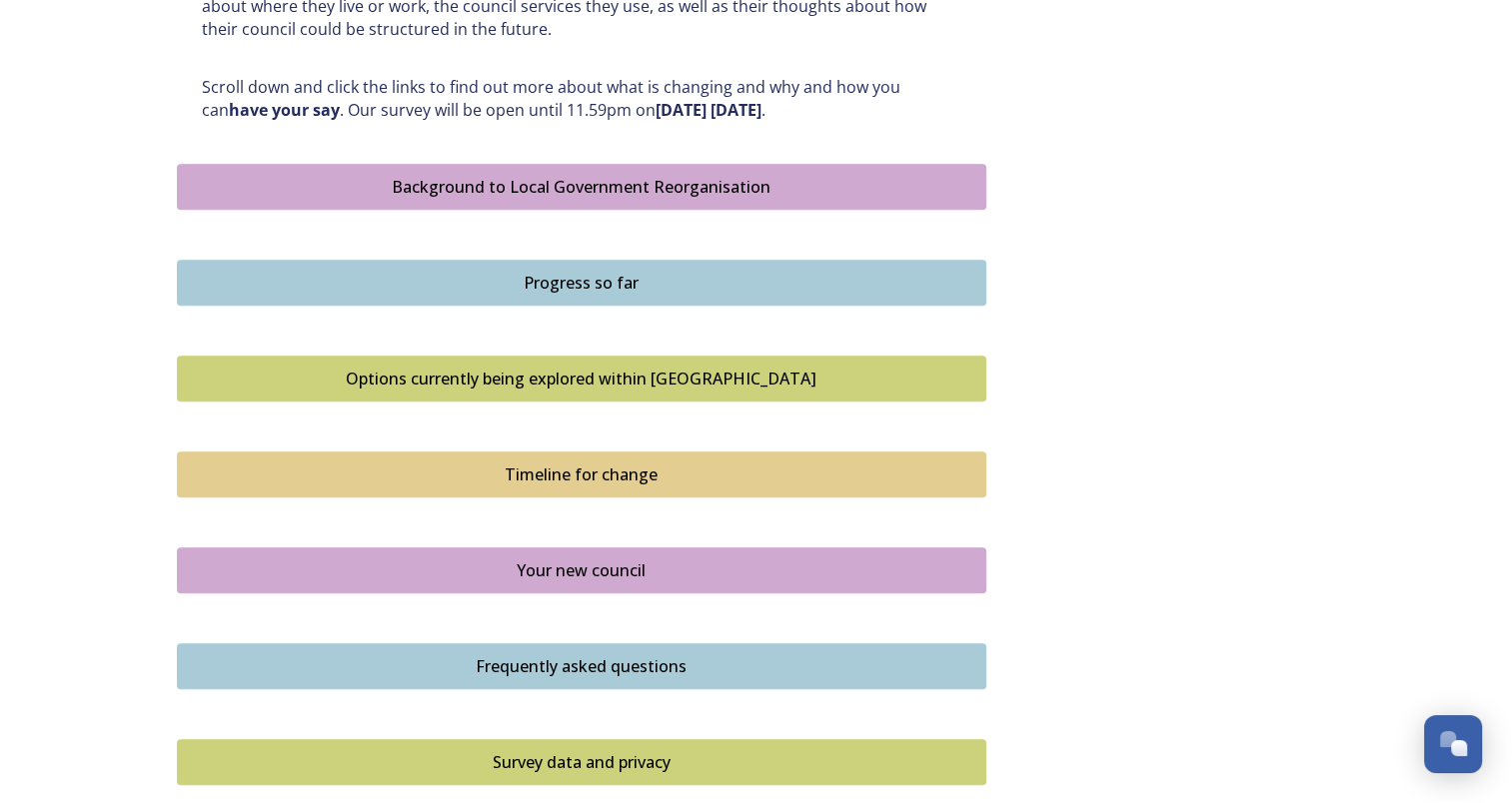 click on "Your new council" at bounding box center (582, 570) 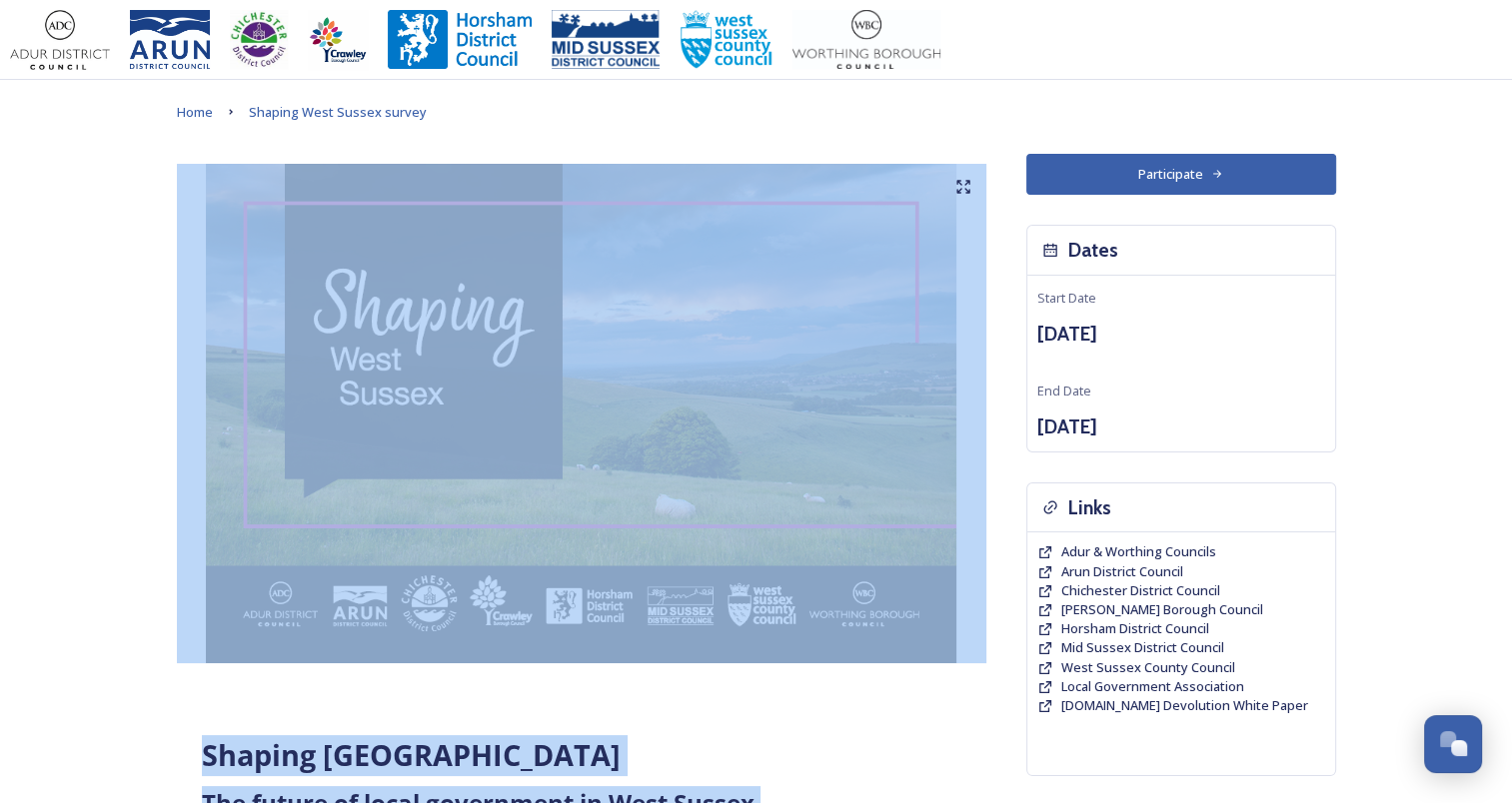 click on "Shaping West Sussex ﻿﻿﻿The future of local government in West Sussex Your councils are changing Major changes are planned to councils across West Sussex as part of the biggest shake-up of local government in more than 50 years. The Government has asked councils to explore how local government reorganisation could work in the area, with the aim of replacing the current county, district and borough councils with a new unitary council or councils responsible for all local services. Residents, businesses and community groups across the county are invited to share their views about where they live or work, the council services they use, as well as their thoughts about how their council could be structured in the future.  Scroll down and click the links to find out more about what is changing and why and how you can  have your say . Our survey will be open until 11.59pm on  Wednesday   13 August 2025 .   Background to Local Government Reorganisation   Progress so far     Timeline for change           Dates" at bounding box center [756, 1067] 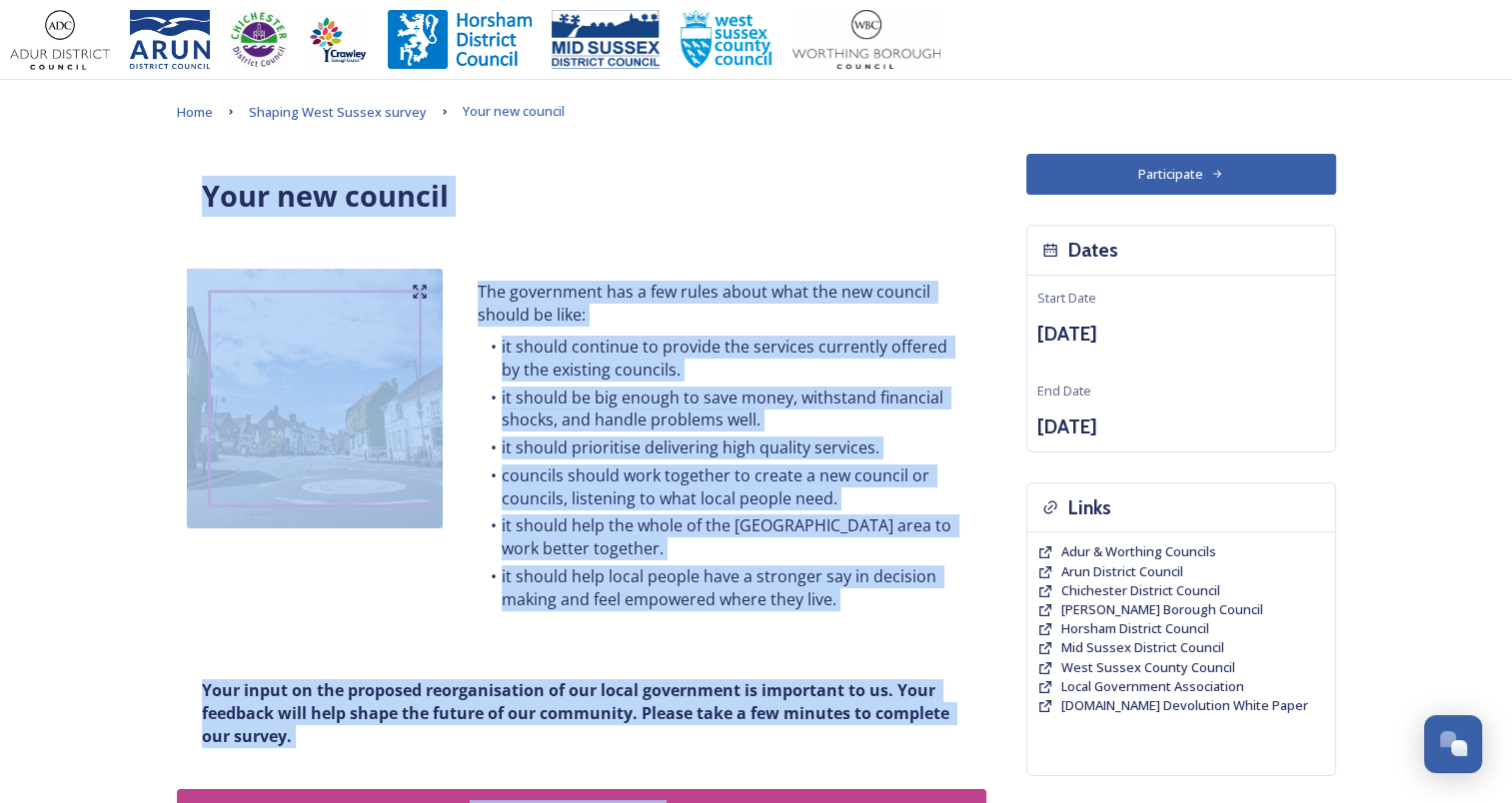 click on "The government has a few rules about what the new council should be like: it should continue to provide the services currently offered by the existing councils.  it should be big enough to save money, withstand financial shocks, and handle problems well. it should prioritise delivering high quality services. councils should work together to create a new council or councils, listening to what local people need. it should help the whole of the Sussex area to work better together. it should help local people have a stronger say in decision making and feel empowered where they live." at bounding box center [582, 447] 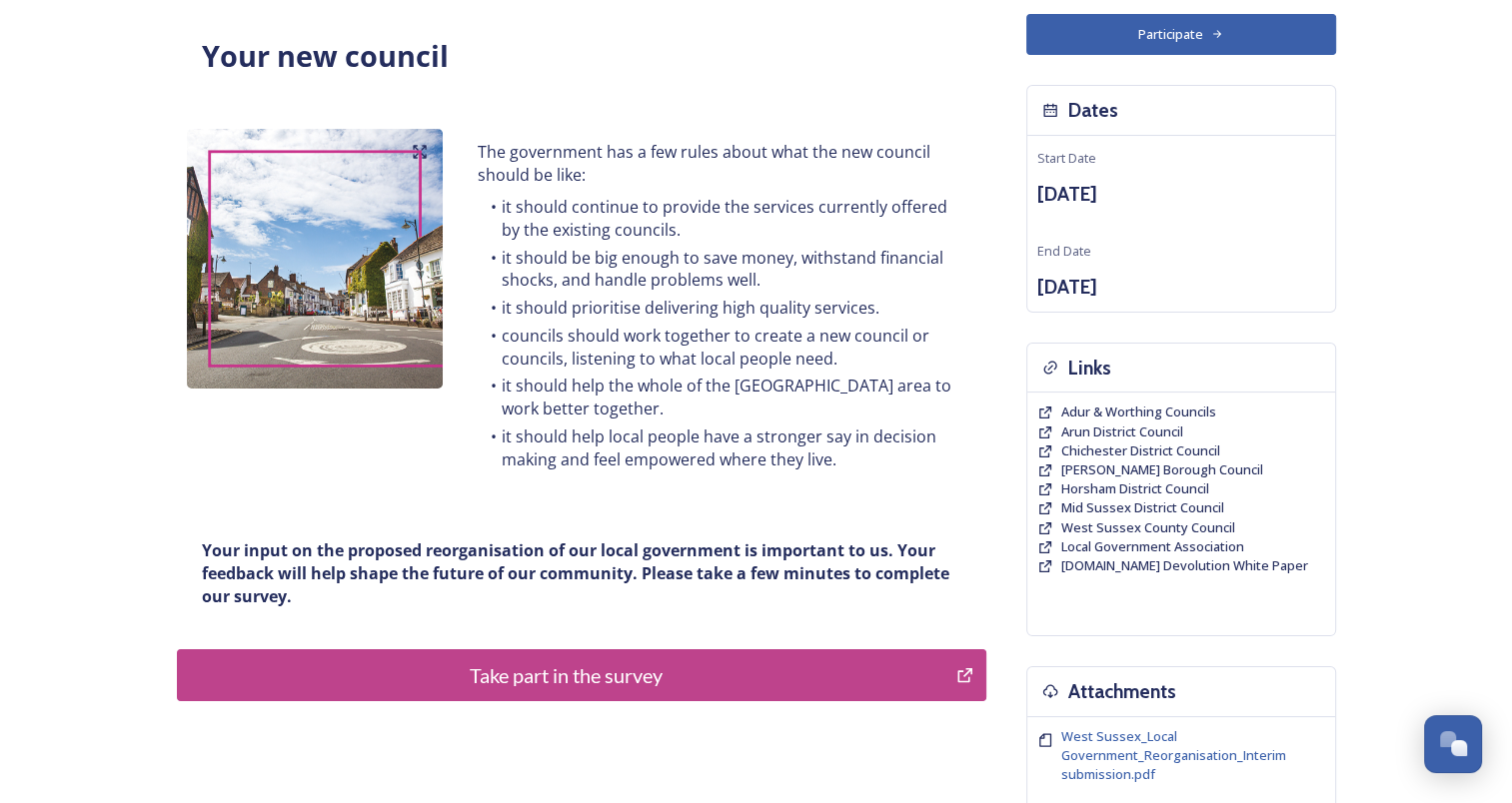 scroll, scrollTop: 375, scrollLeft: 0, axis: vertical 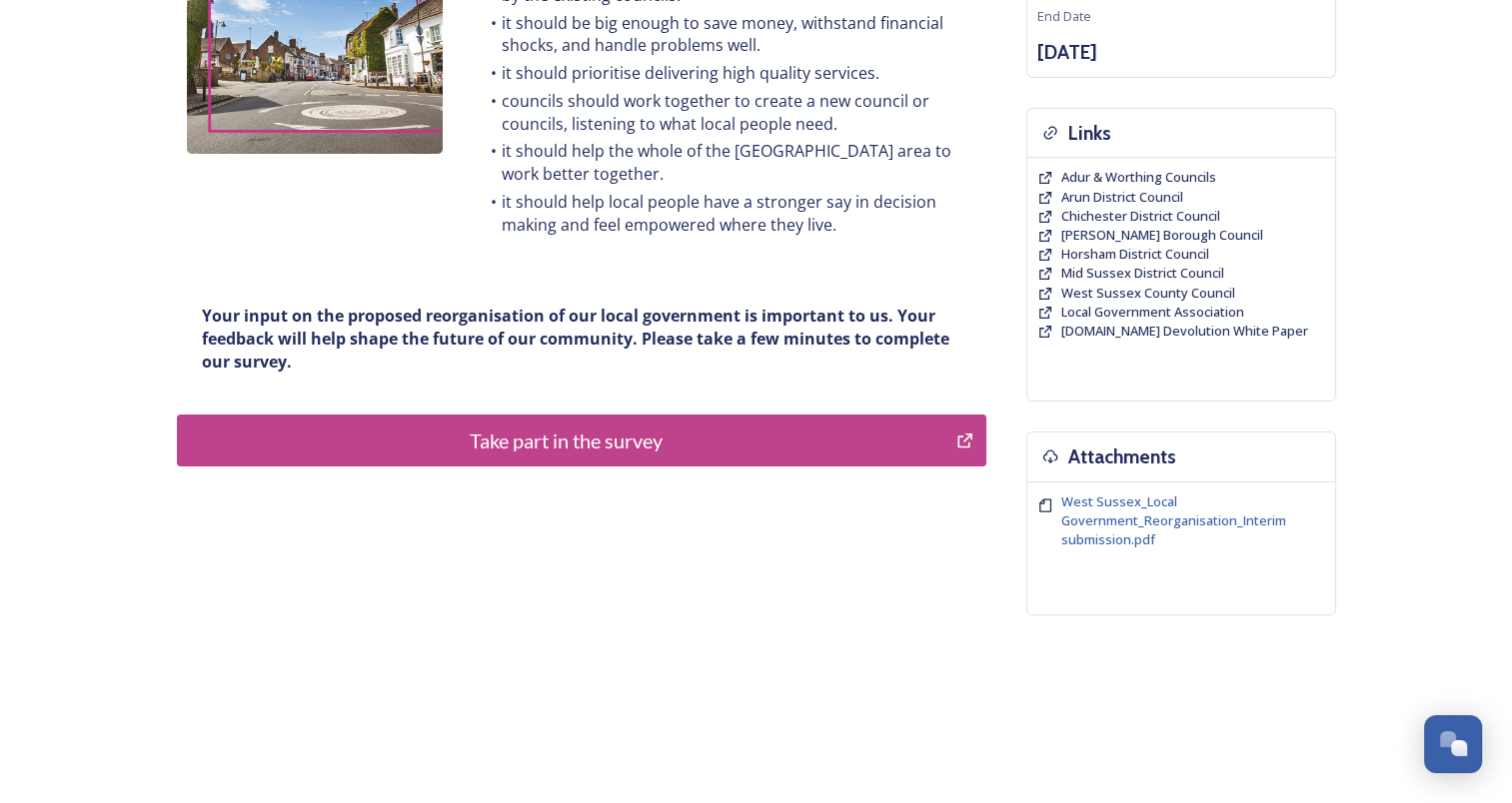click on "Take part in the survey" at bounding box center [567, 440] 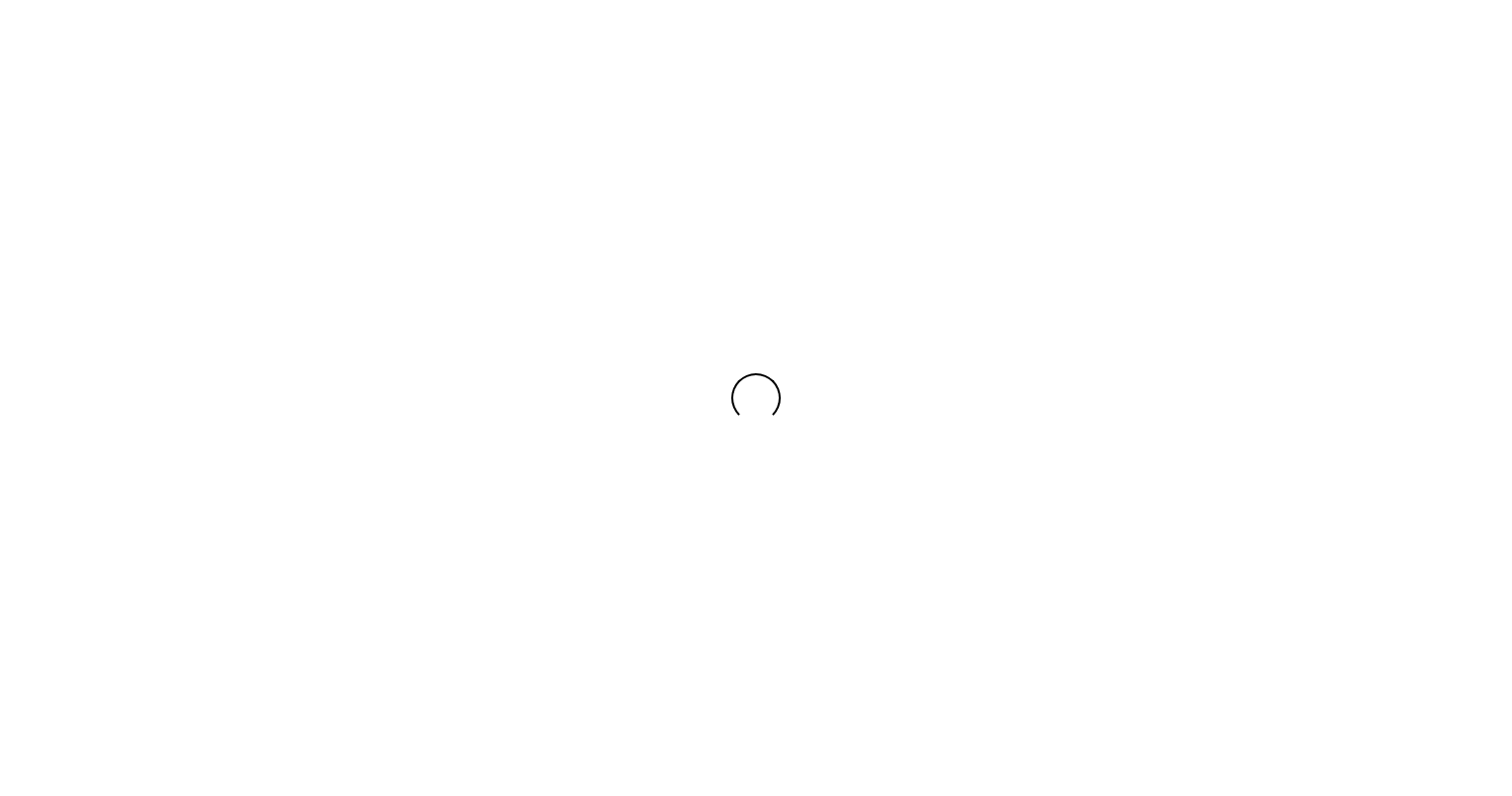 scroll, scrollTop: 0, scrollLeft: 0, axis: both 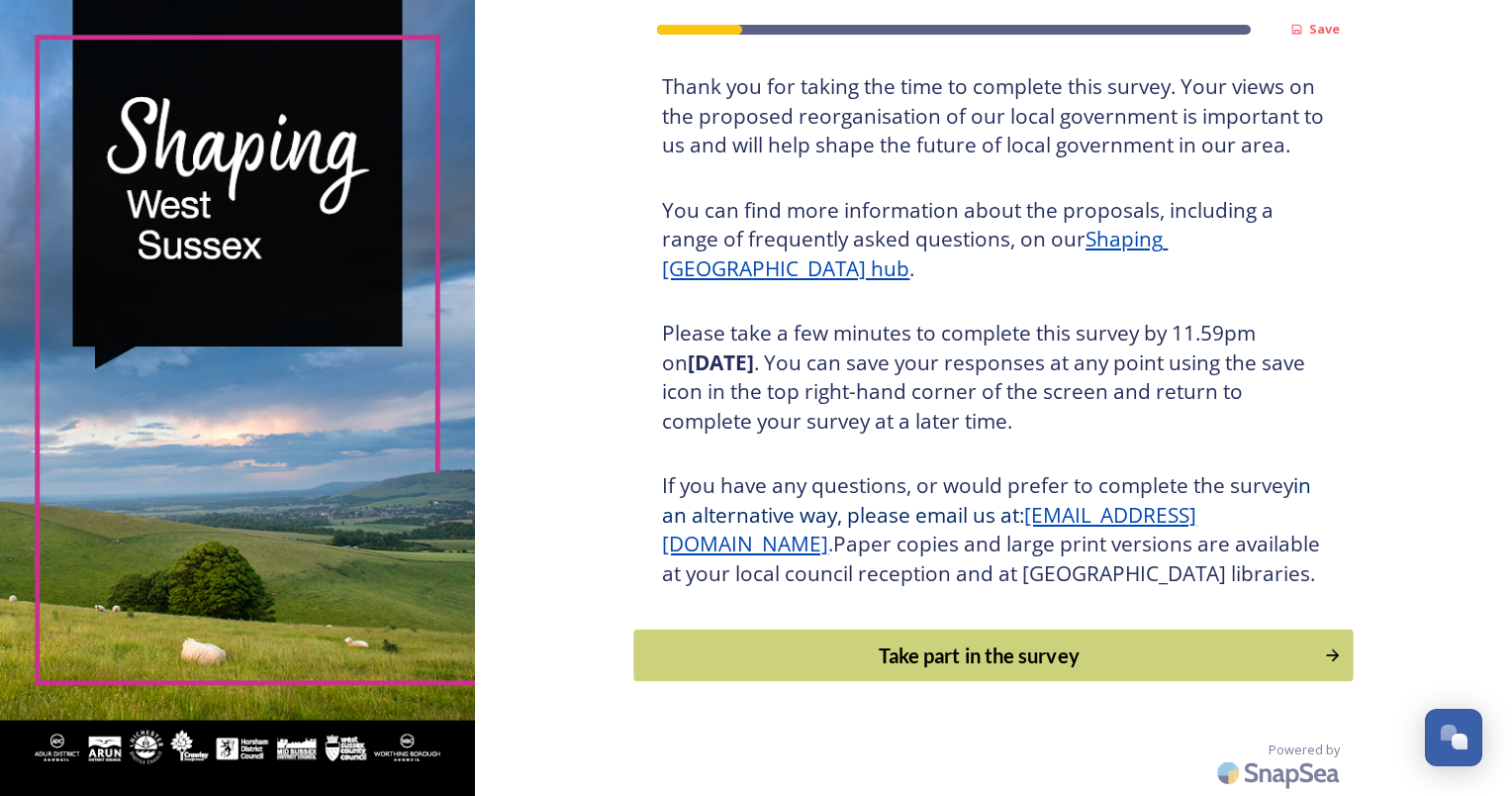 click on "Take part in the survey" at bounding box center (980, 655) 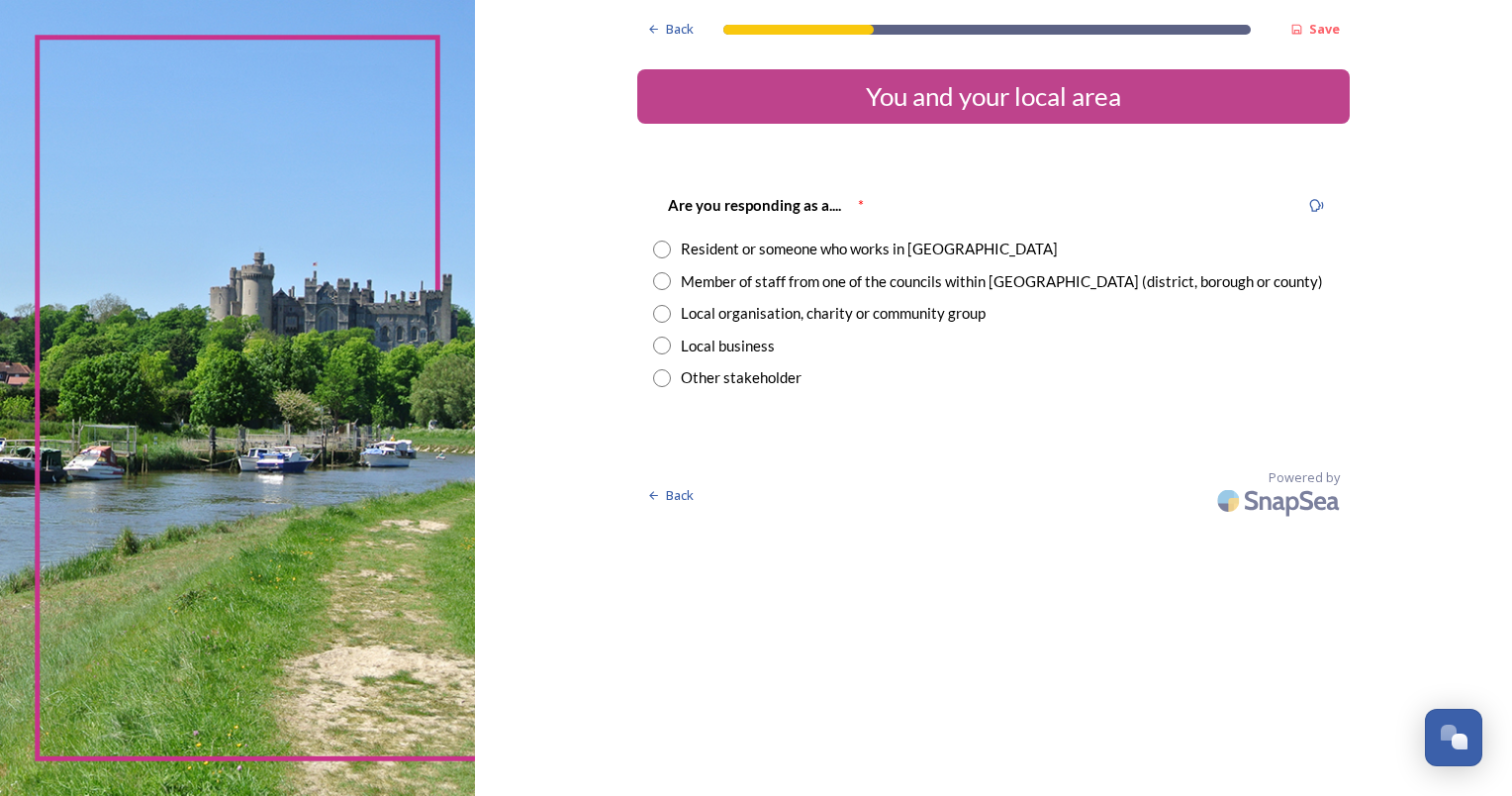 click at bounding box center [662, 249] 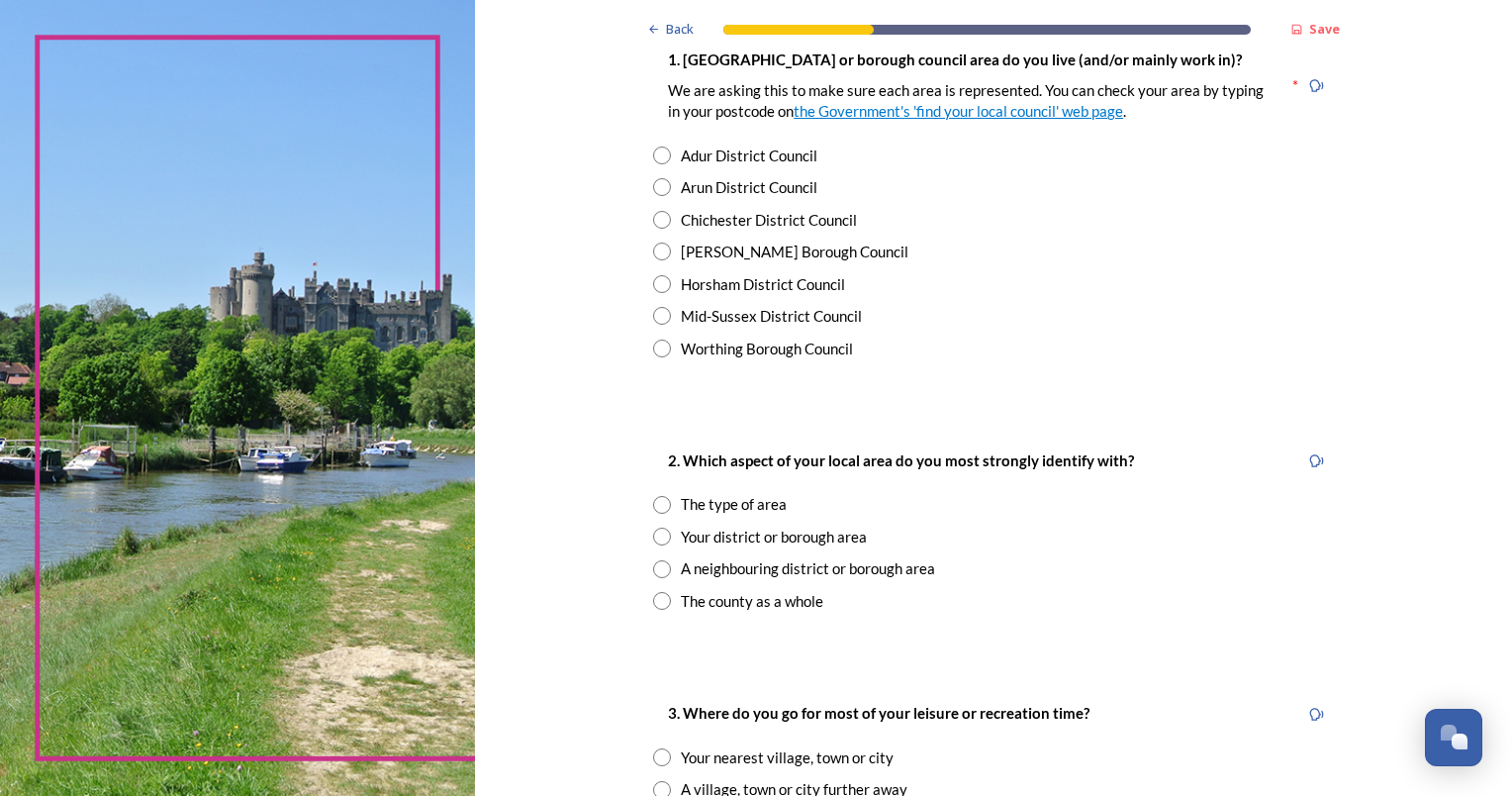 scroll, scrollTop: 396, scrollLeft: 0, axis: vertical 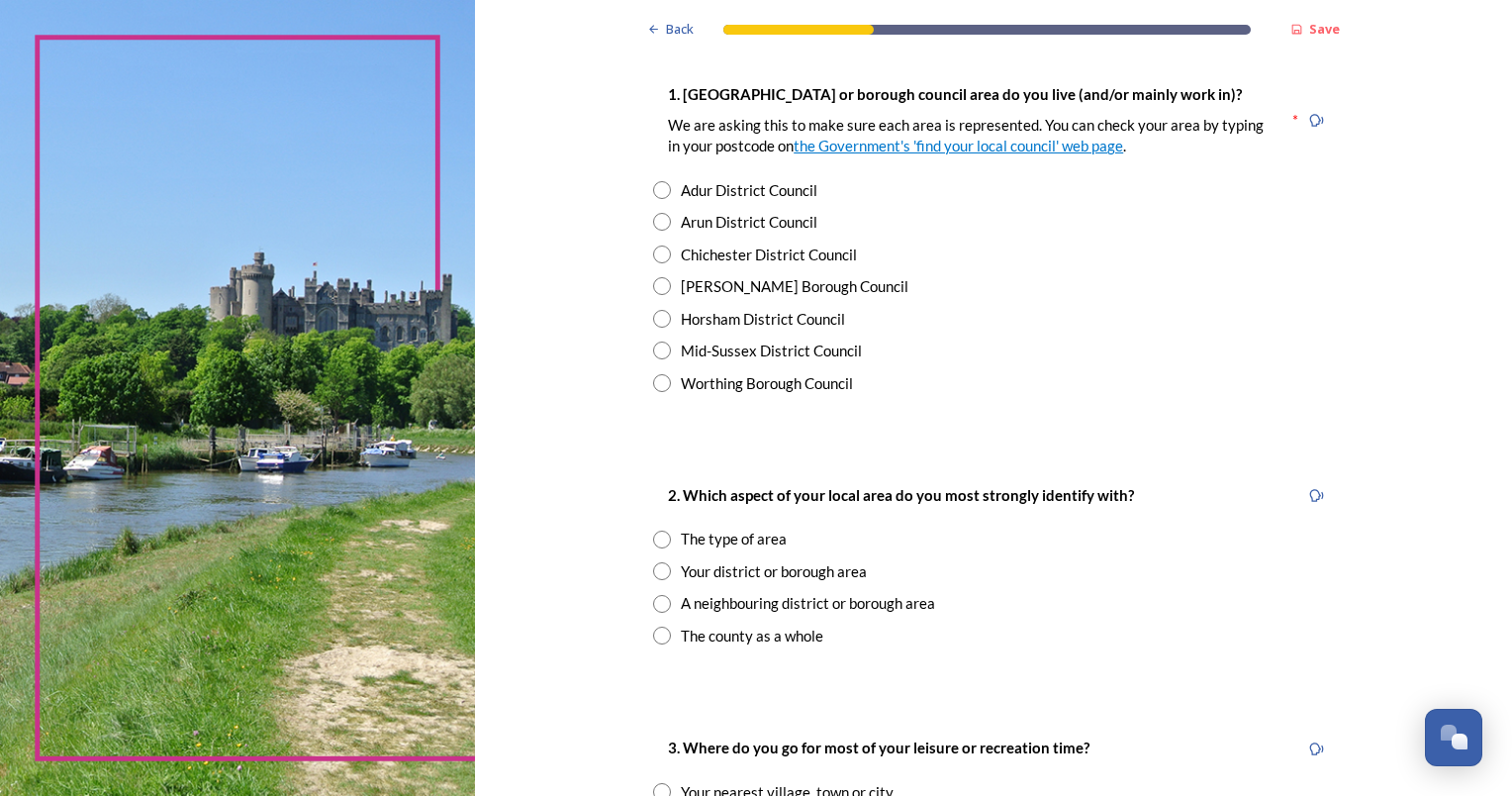 click at bounding box center (662, 383) 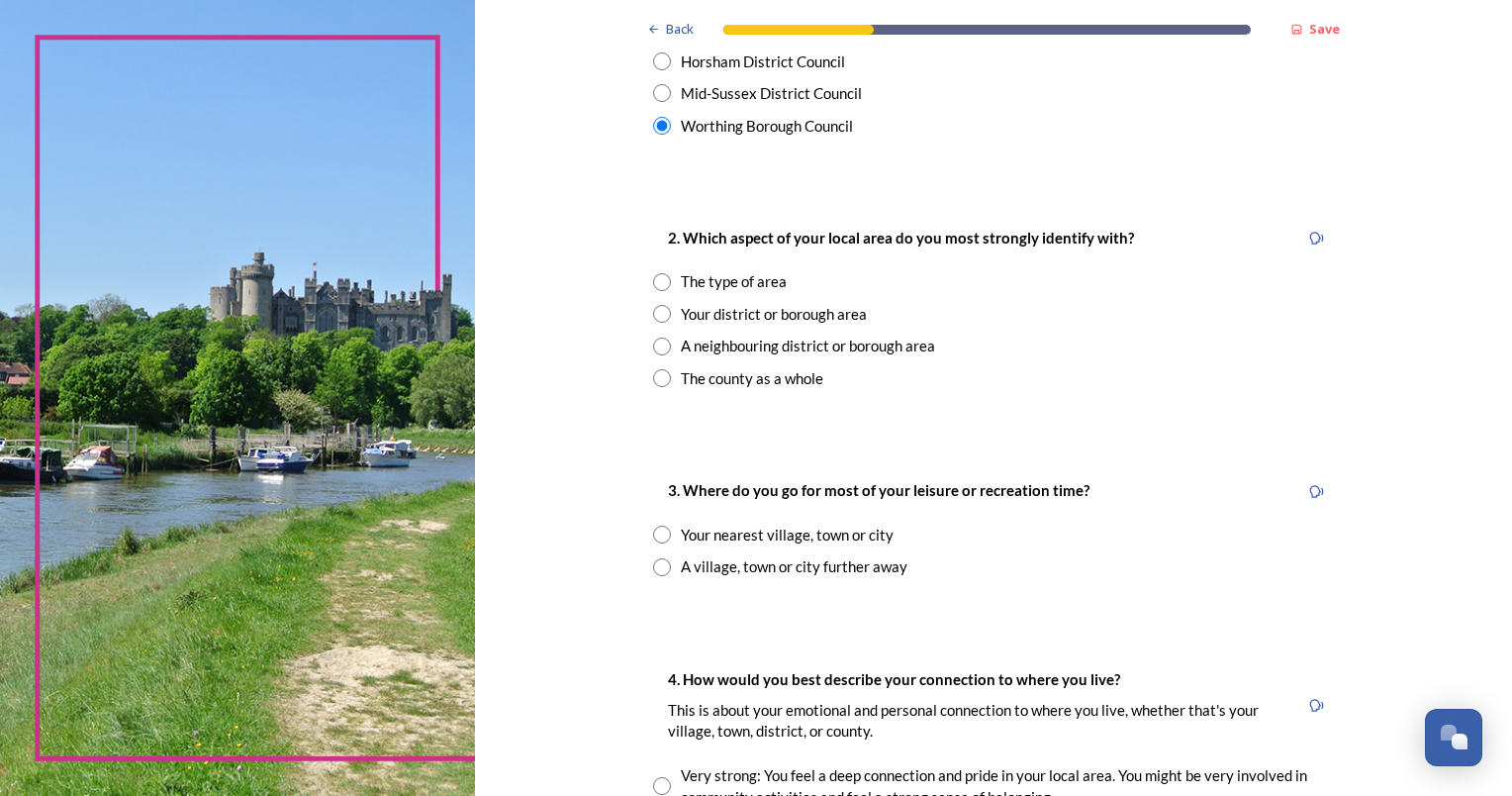 scroll, scrollTop: 594, scrollLeft: 0, axis: vertical 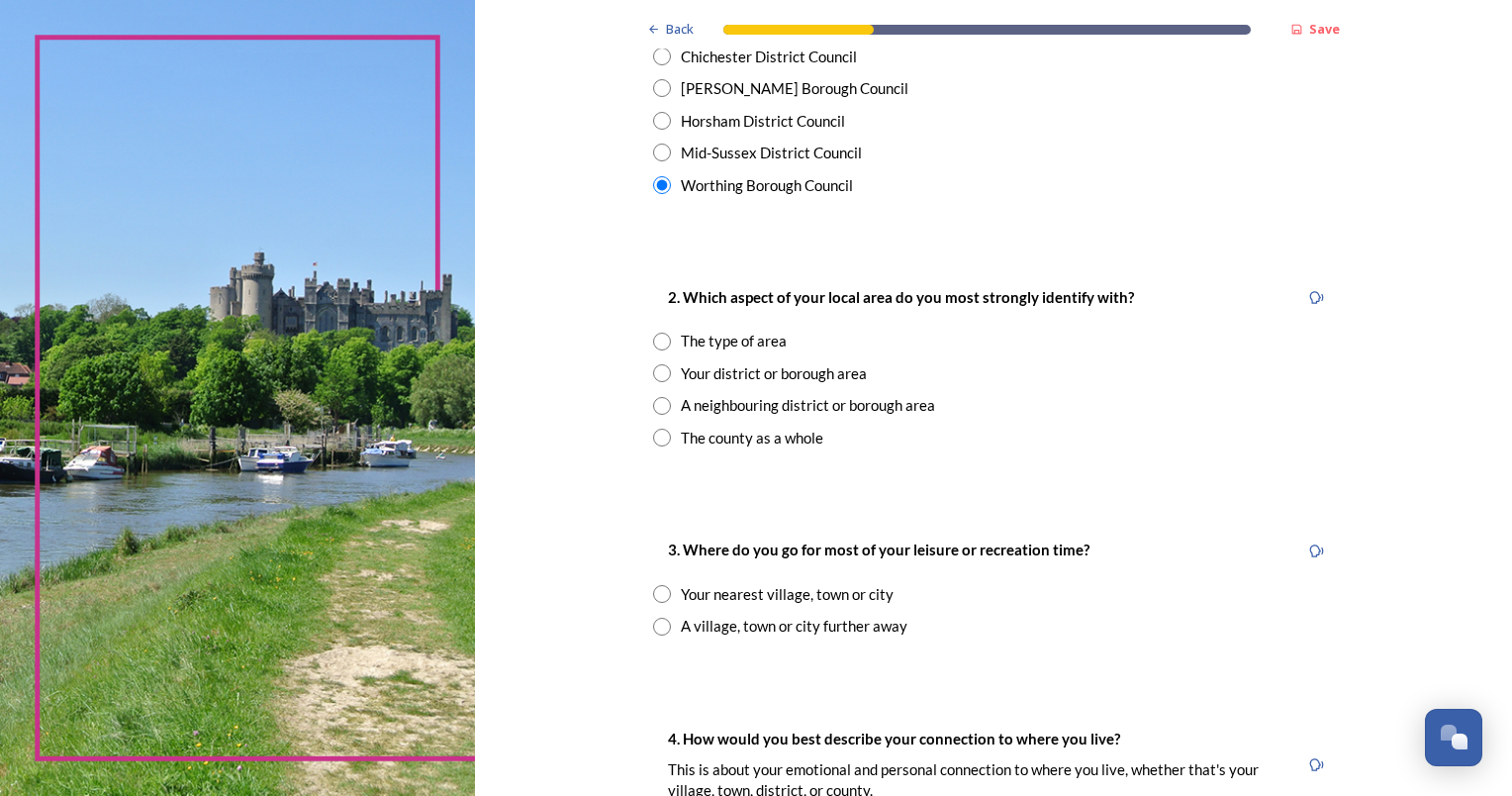 click at bounding box center [662, 373] 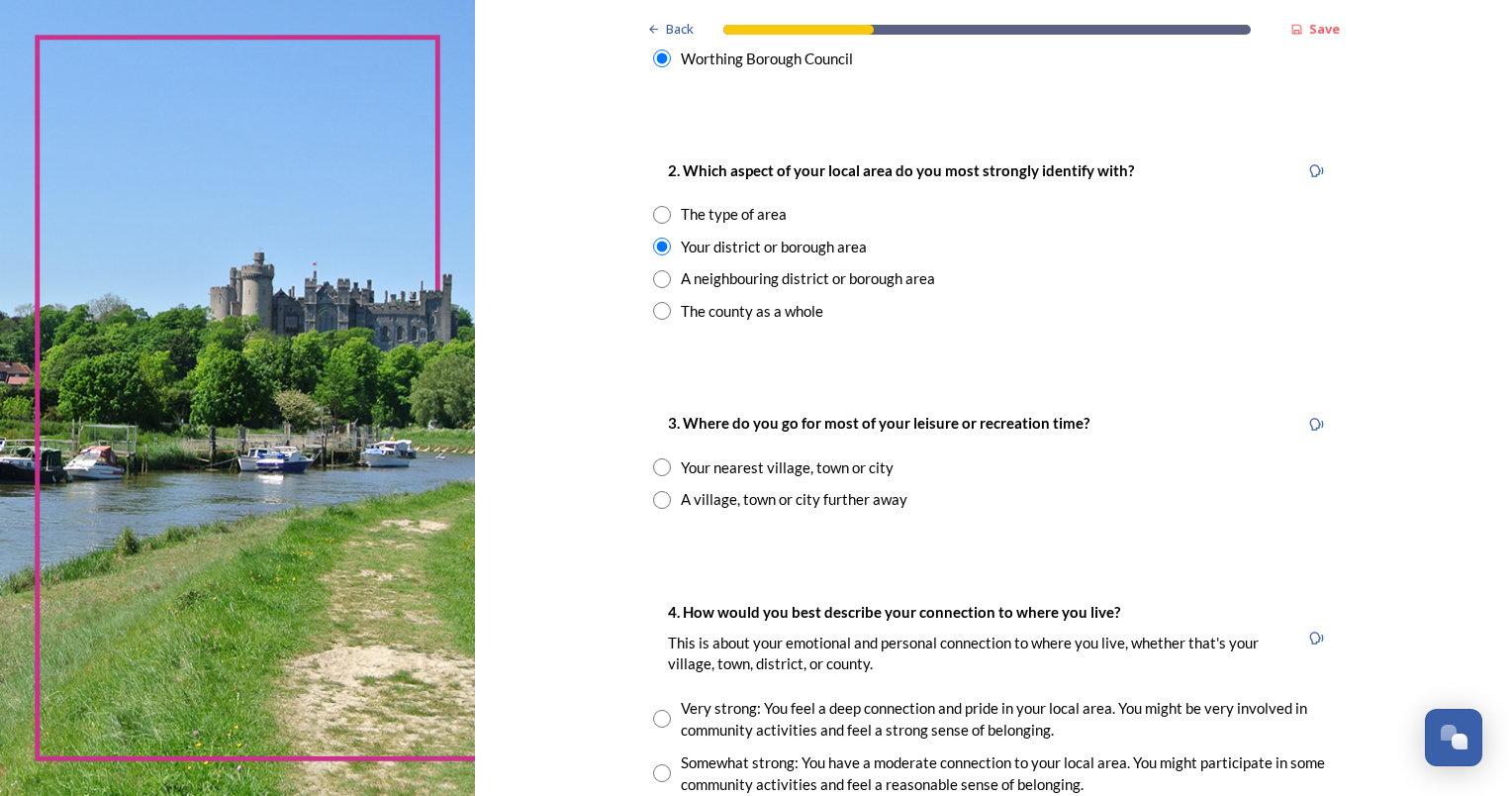 scroll, scrollTop: 792, scrollLeft: 0, axis: vertical 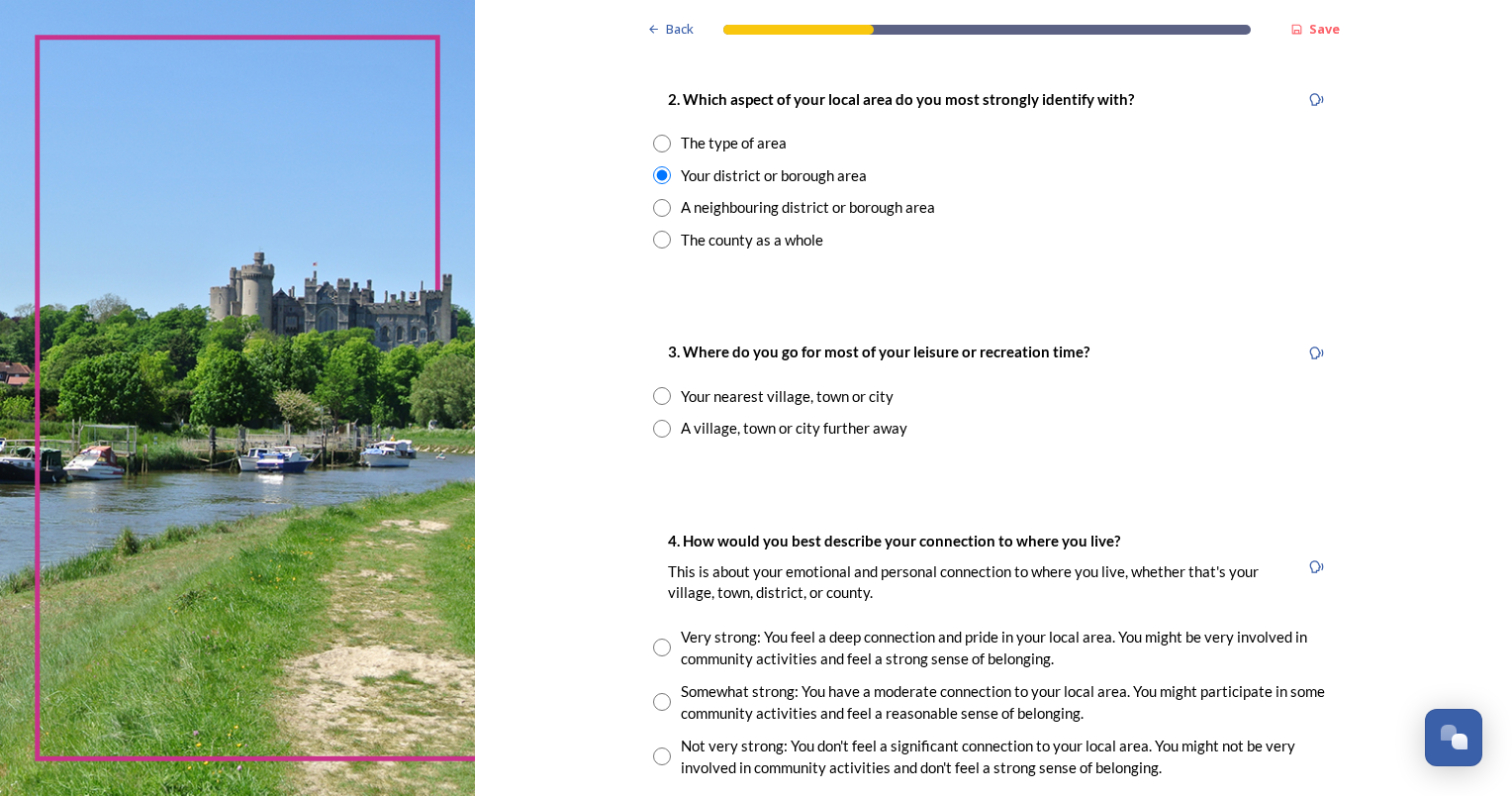 click at bounding box center [662, 396] 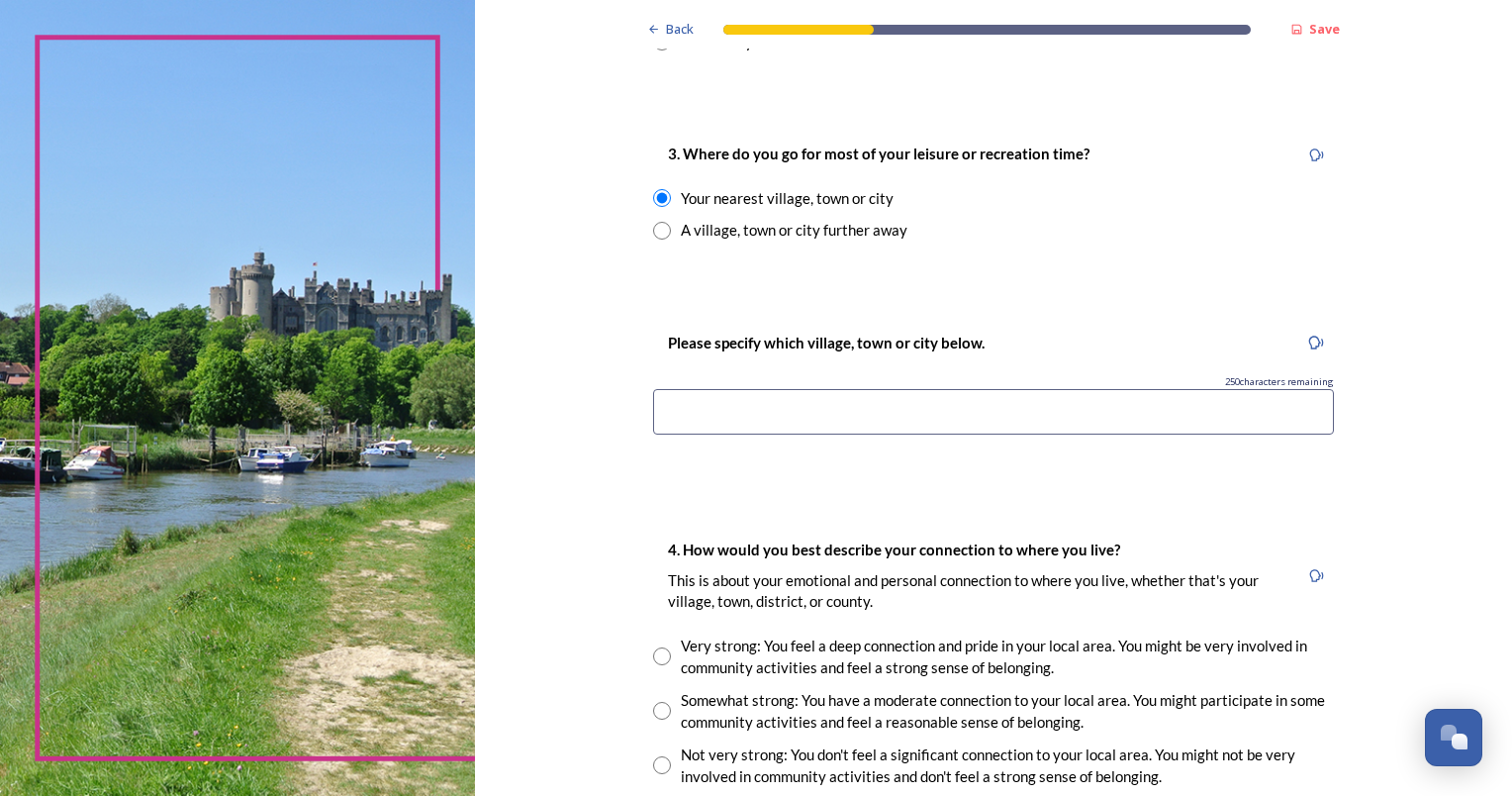 scroll, scrollTop: 1089, scrollLeft: 0, axis: vertical 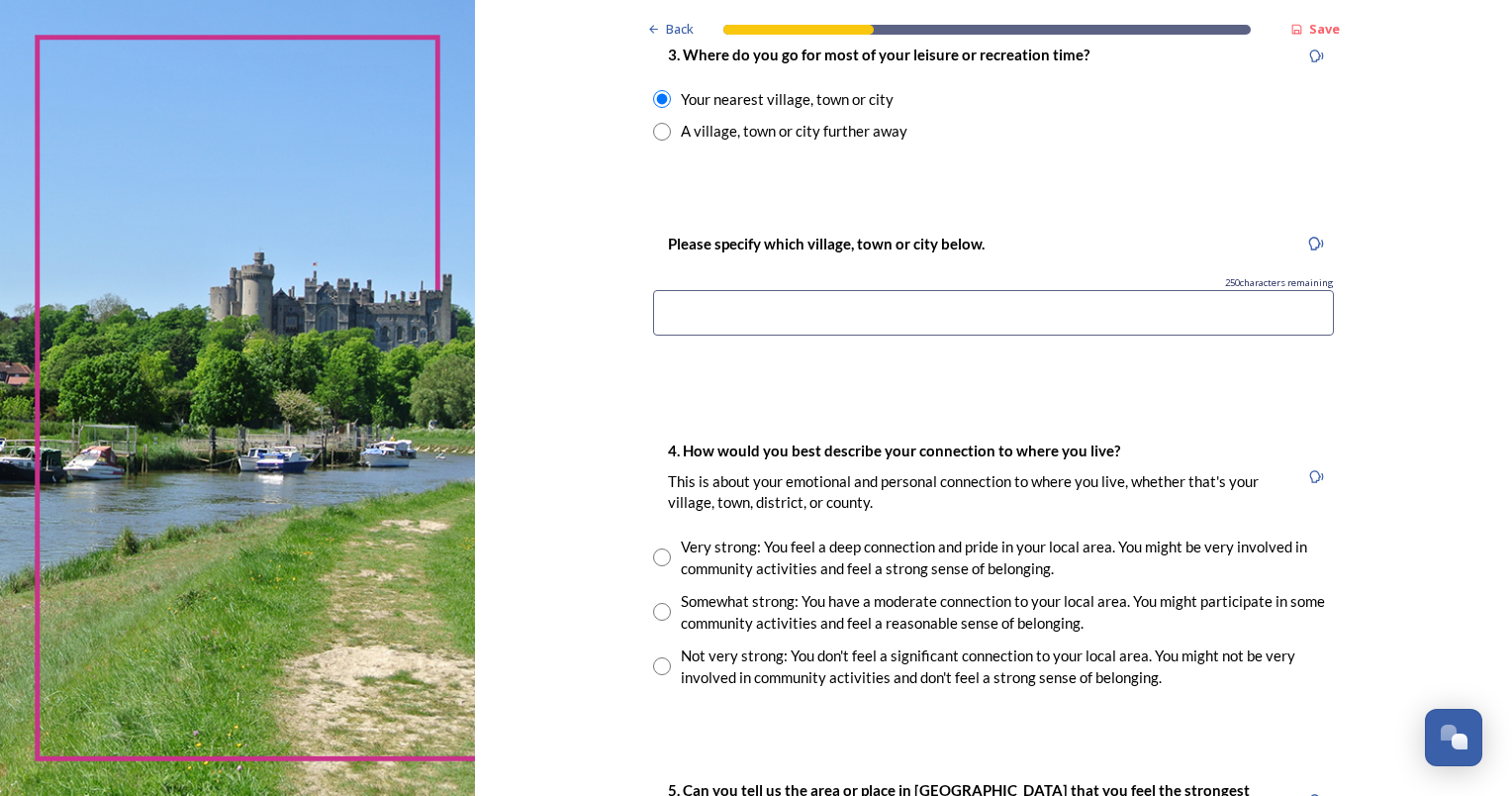 click at bounding box center [993, 313] 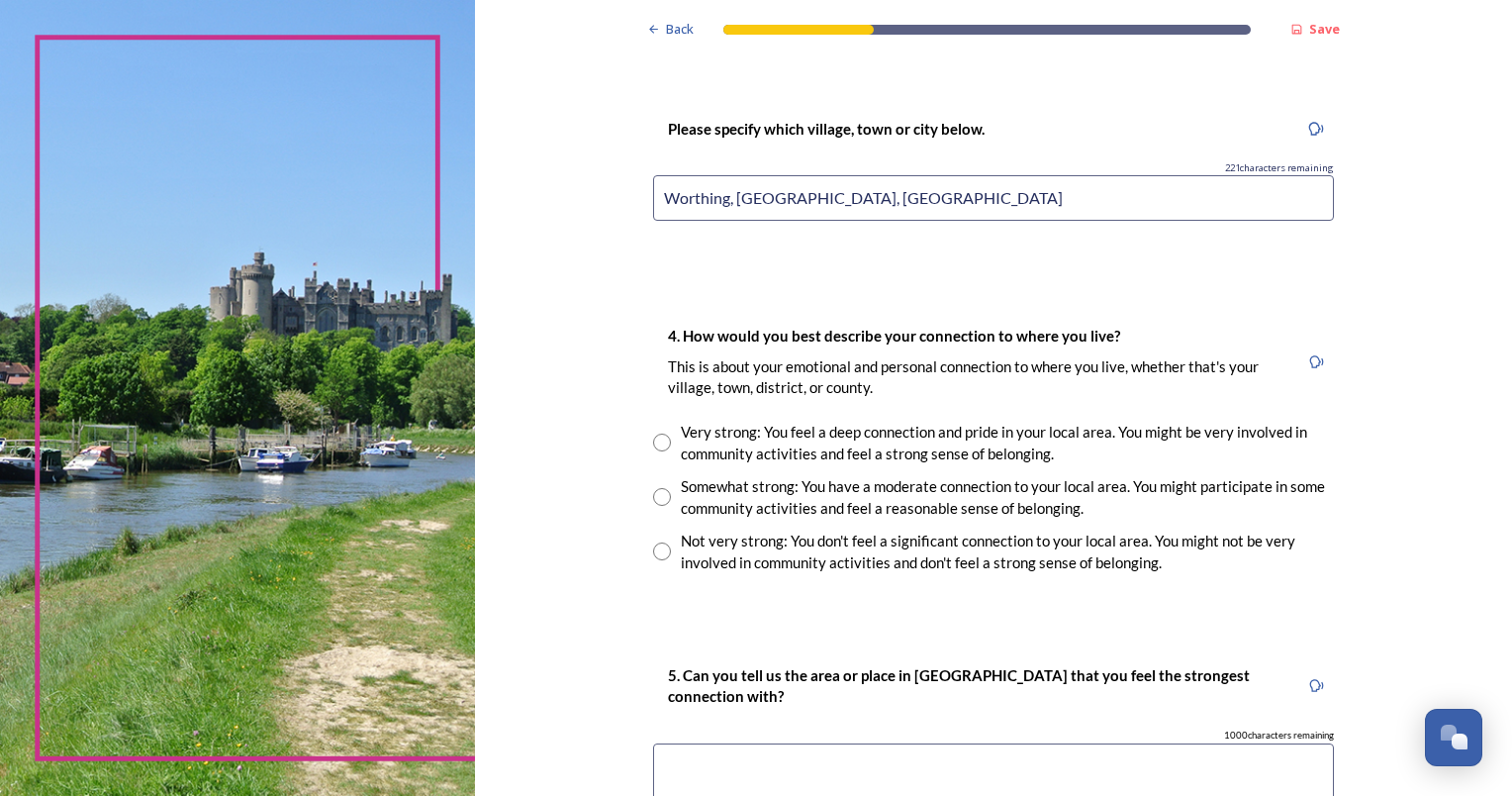 scroll, scrollTop: 1287, scrollLeft: 0, axis: vertical 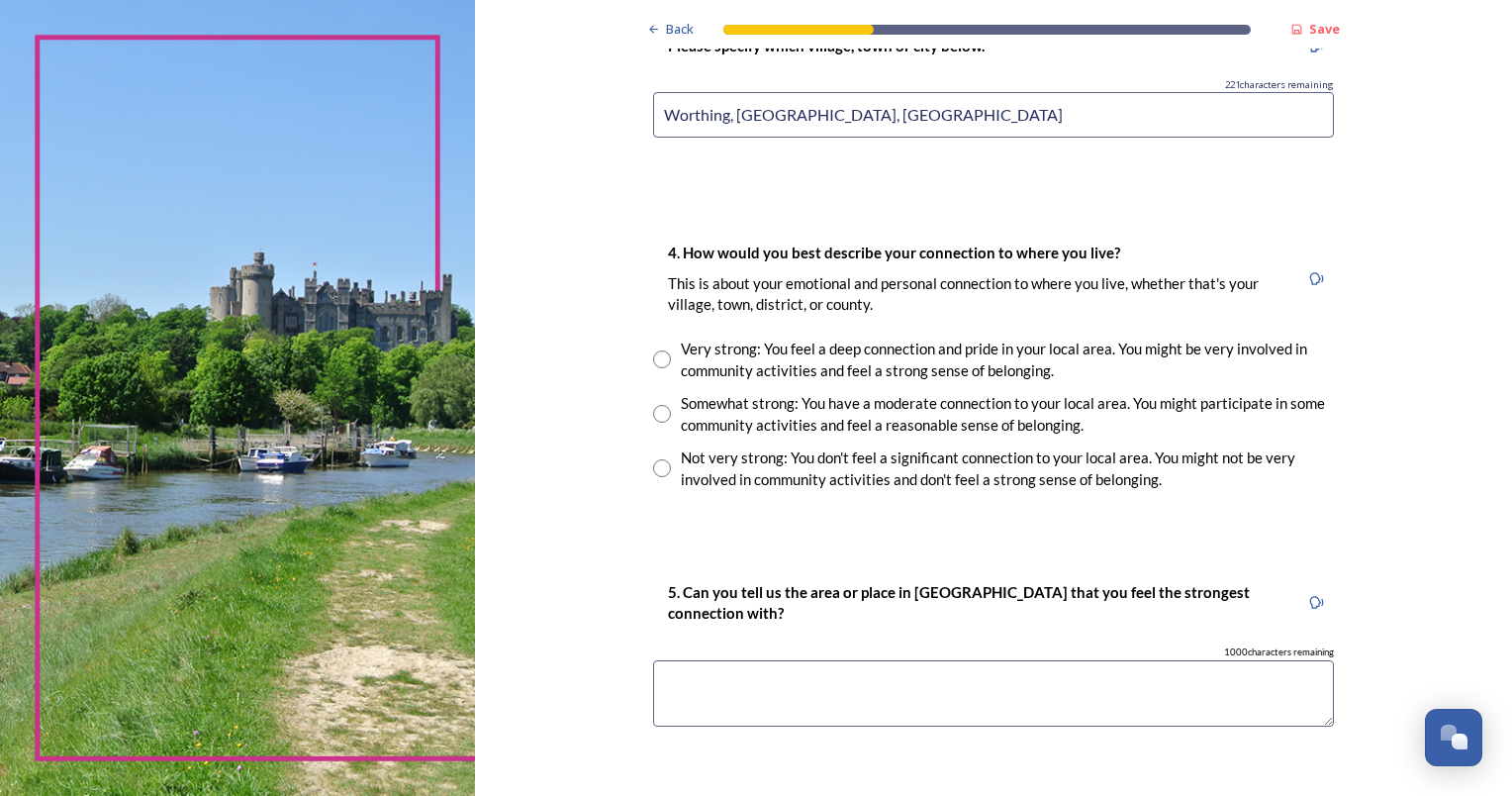 type on "Worthing, [GEOGRAPHIC_DATA], [GEOGRAPHIC_DATA]" 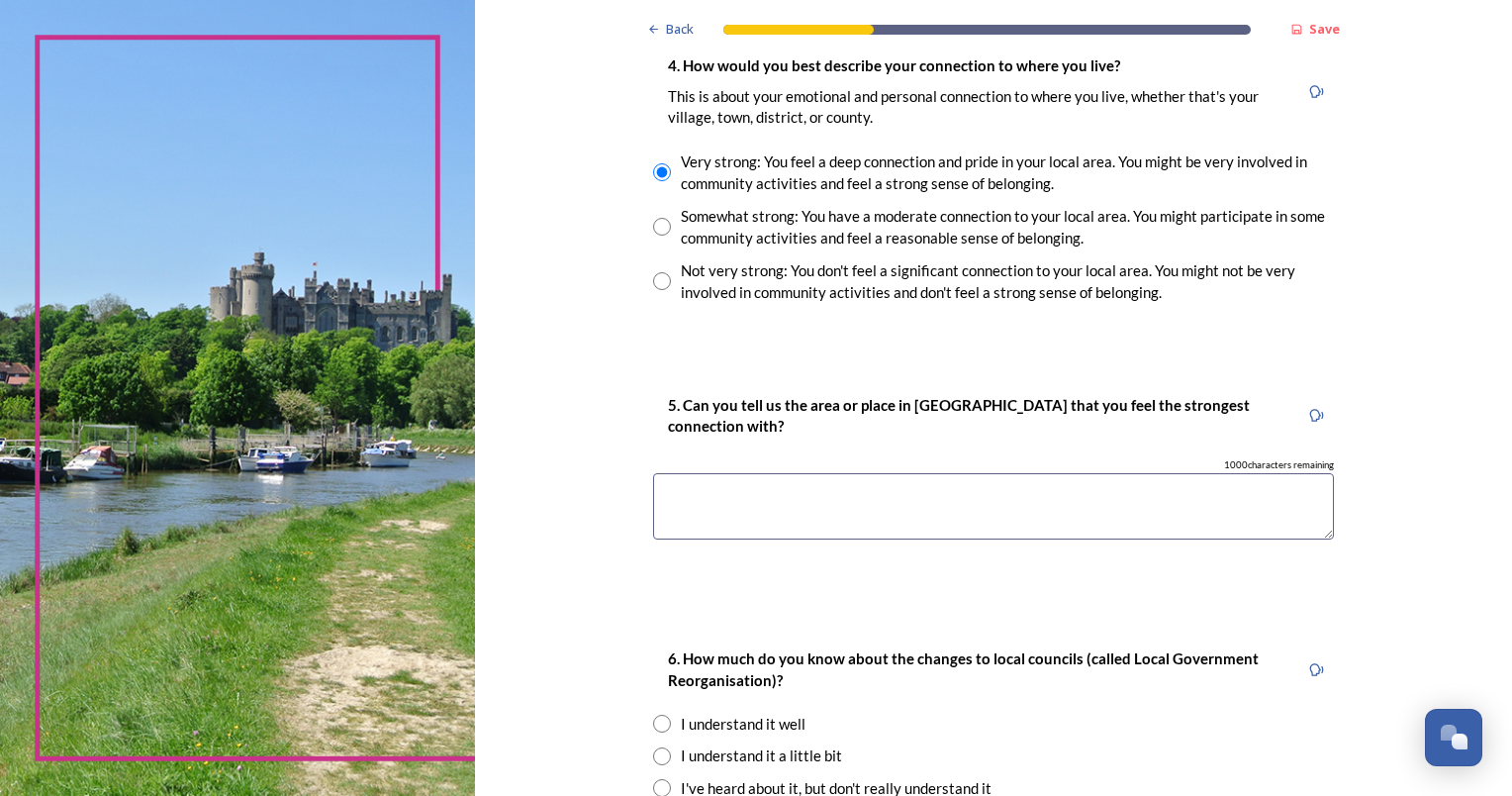 scroll, scrollTop: 1485, scrollLeft: 0, axis: vertical 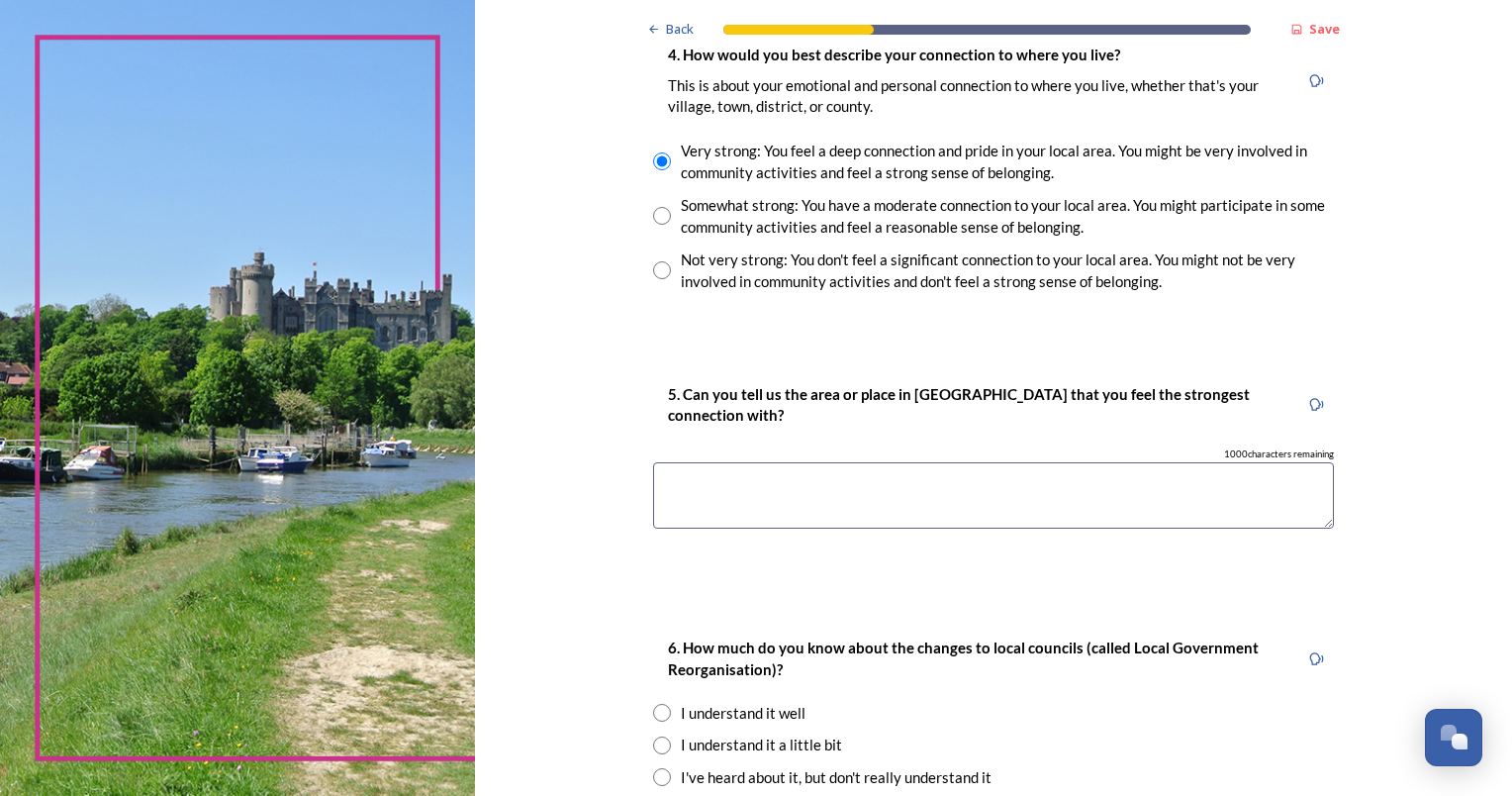 click at bounding box center [993, 495] 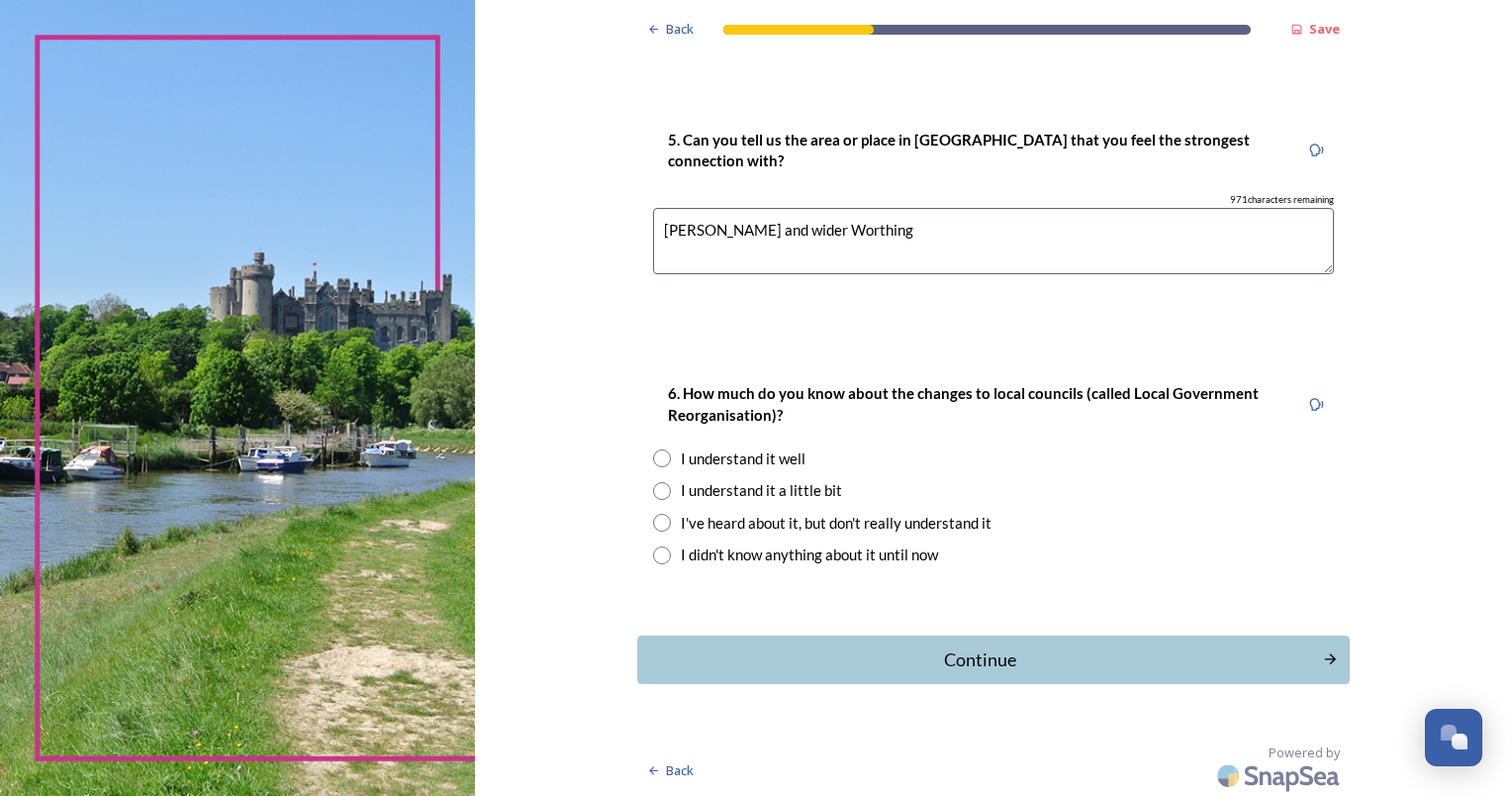 scroll, scrollTop: 1741, scrollLeft: 0, axis: vertical 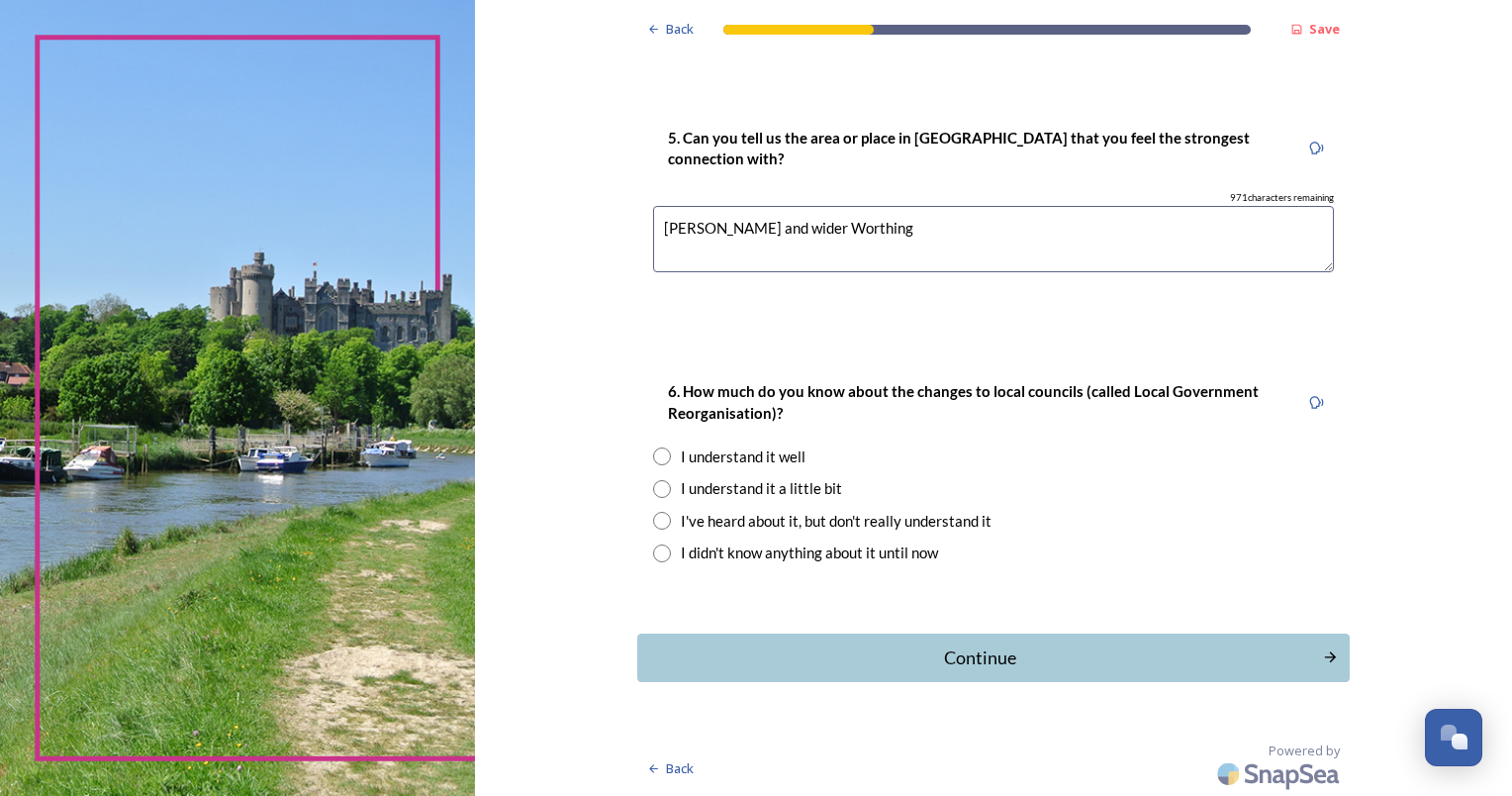 type on "[PERSON_NAME] and wider Worthing" 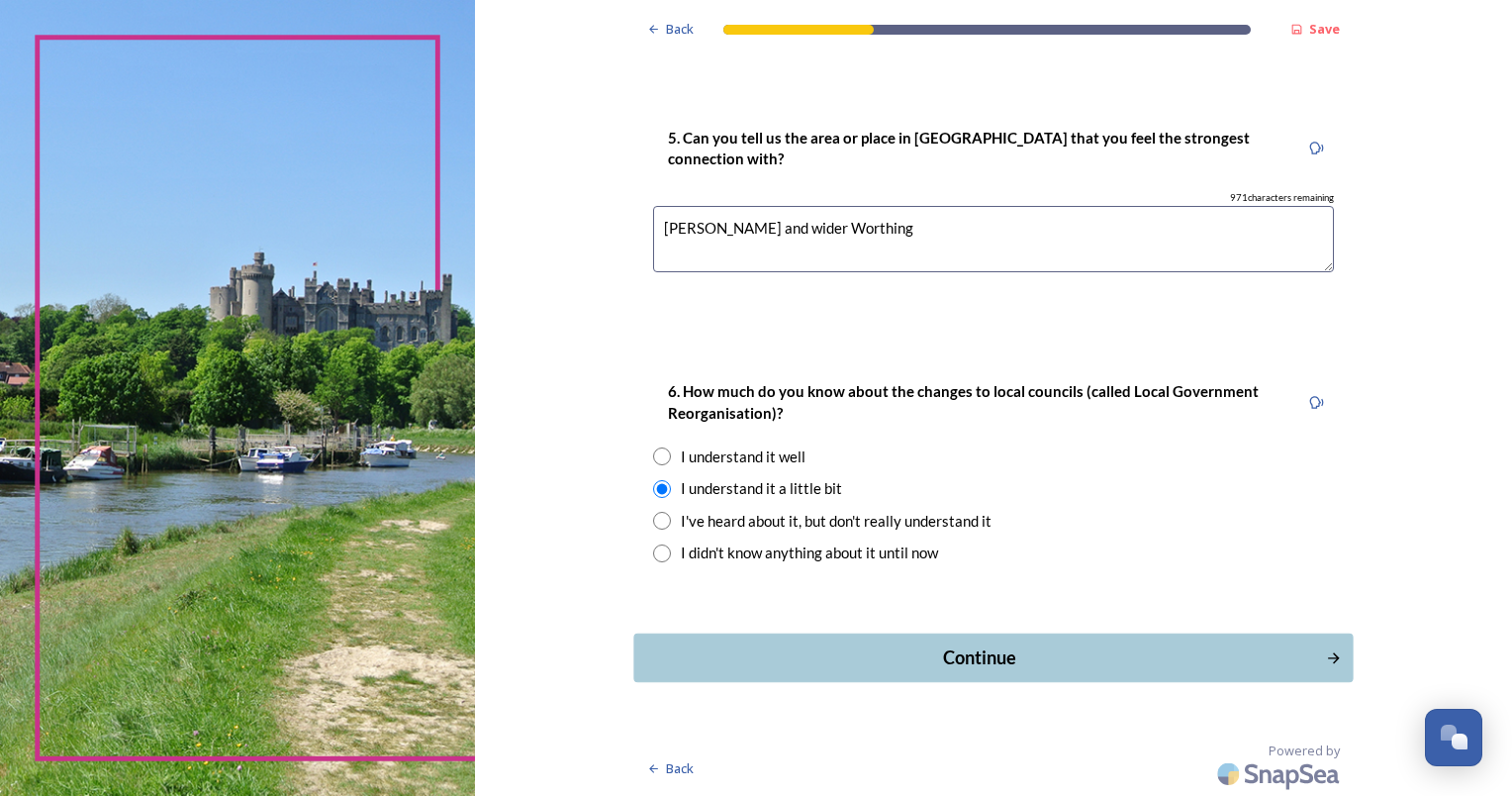 click on "Continue" at bounding box center (980, 657) 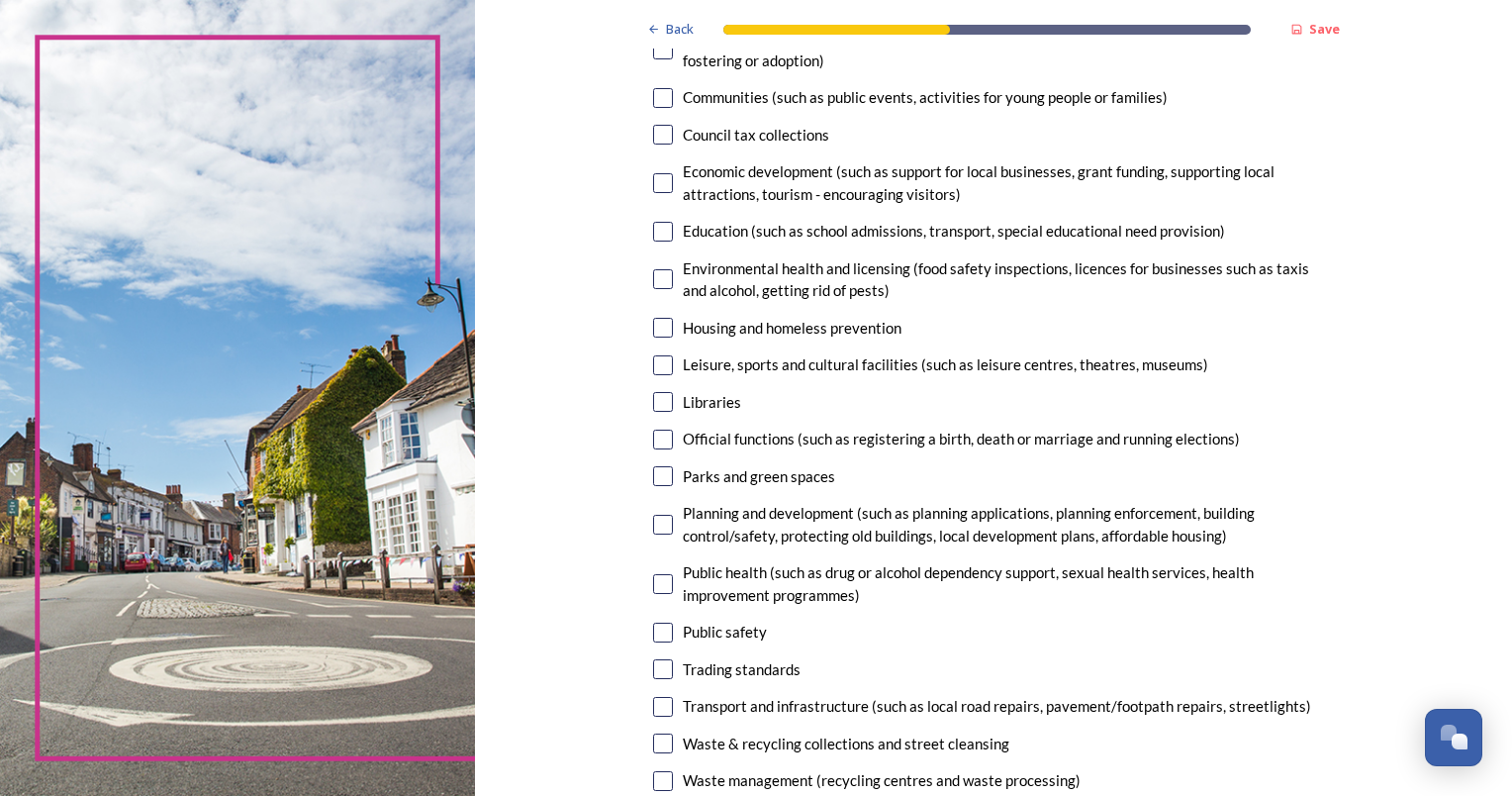 scroll, scrollTop: 297, scrollLeft: 0, axis: vertical 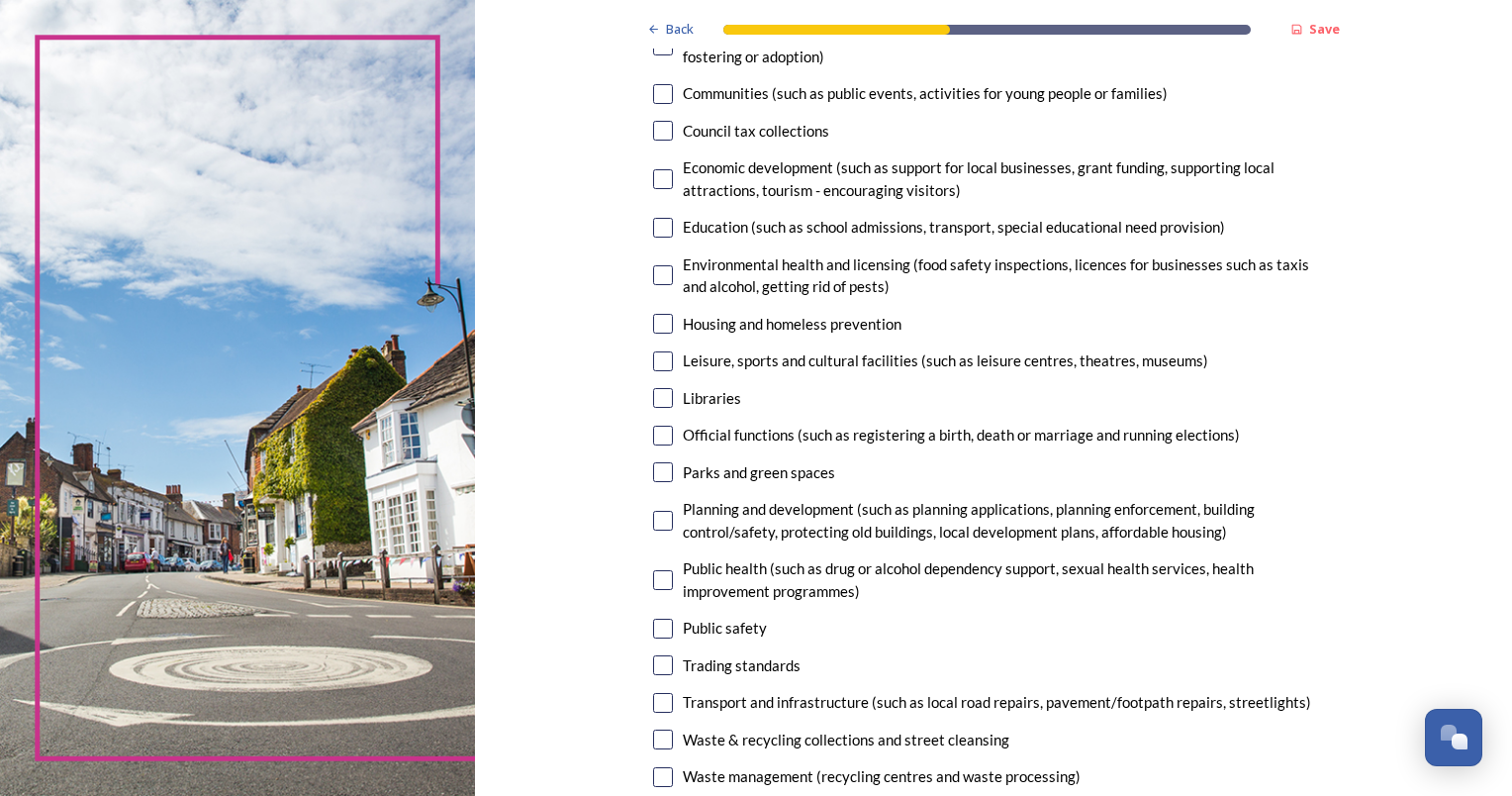 click at bounding box center (663, 324) 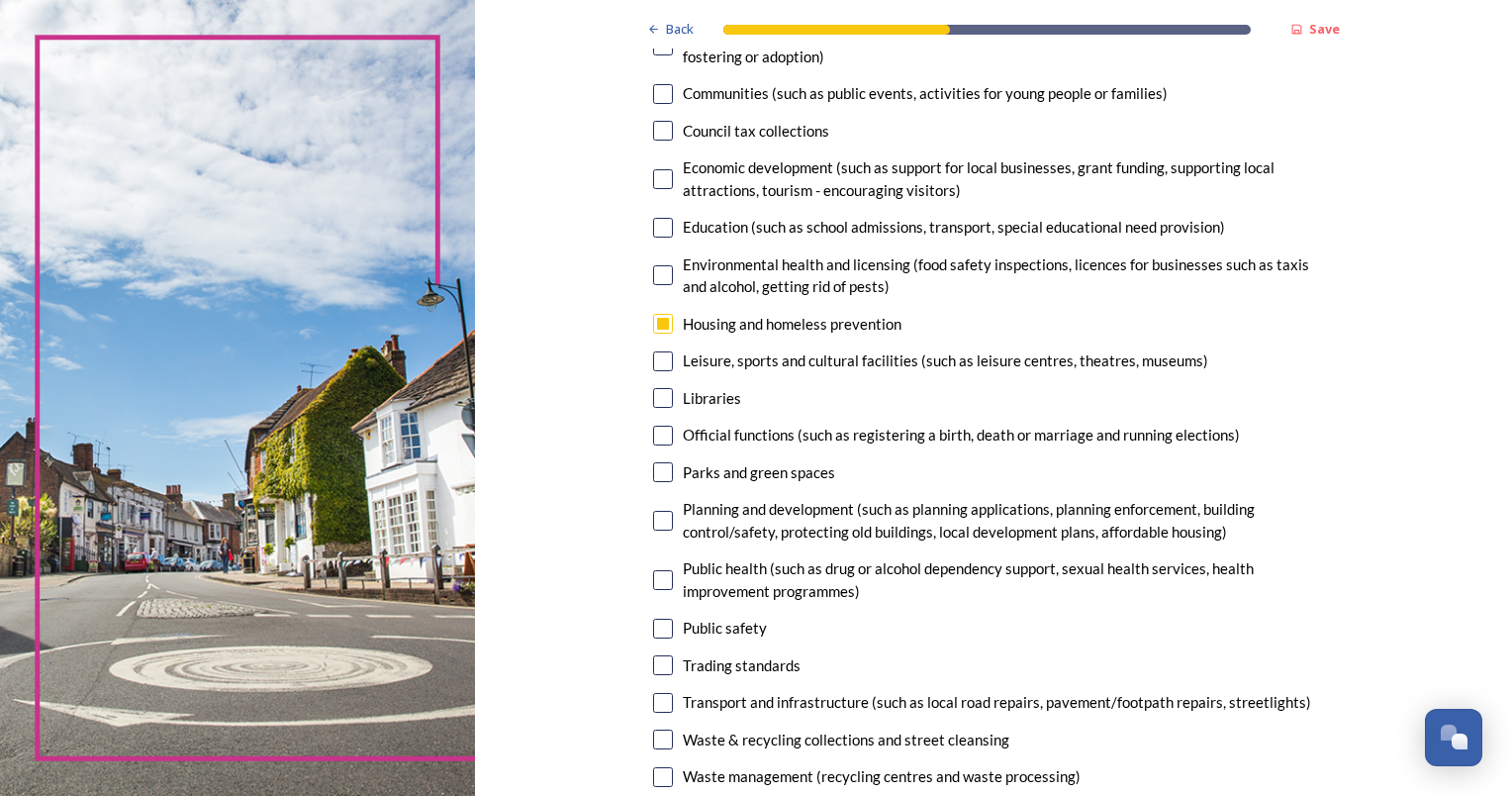 click at bounding box center [663, 398] 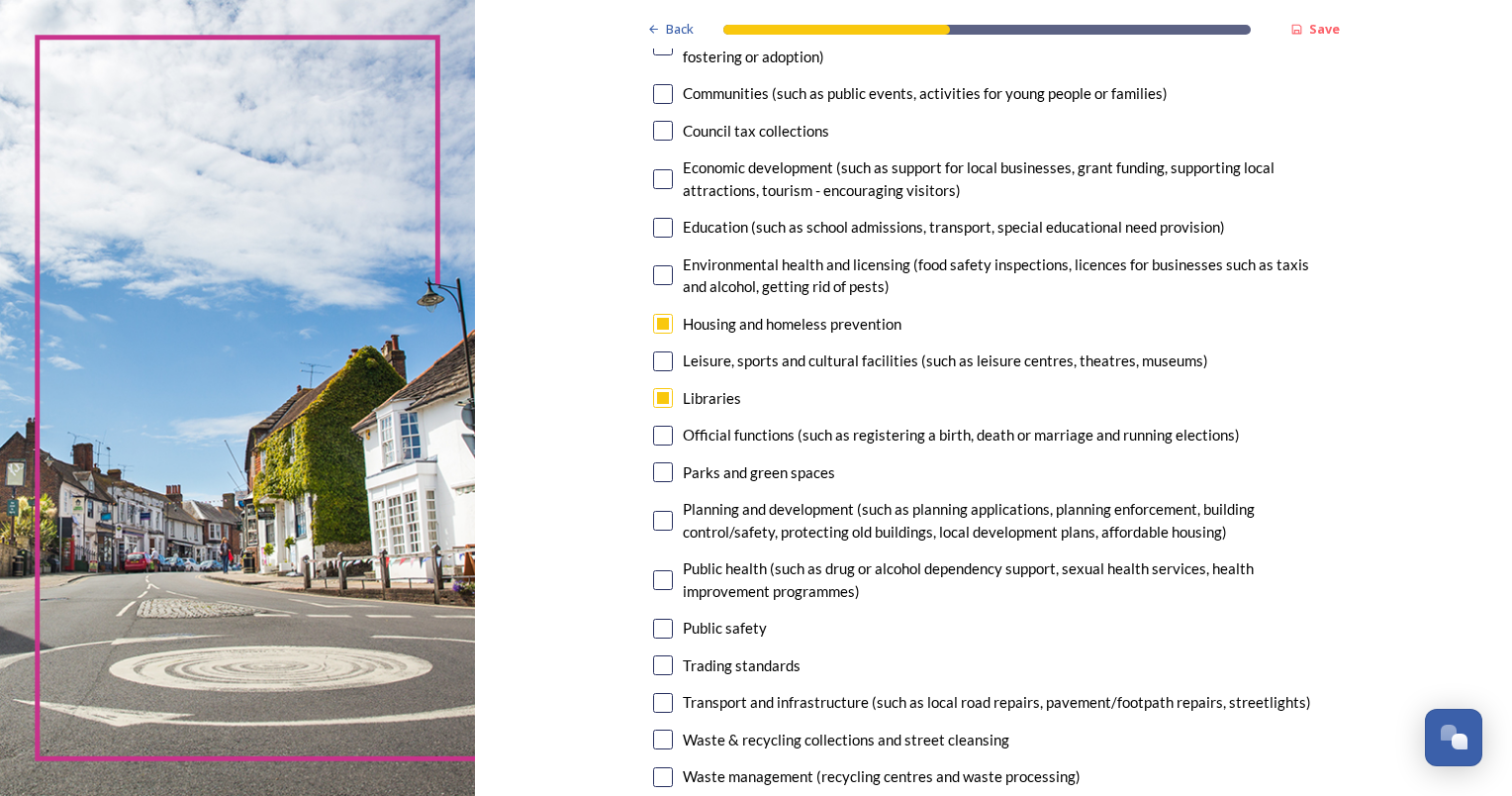 scroll, scrollTop: 495, scrollLeft: 0, axis: vertical 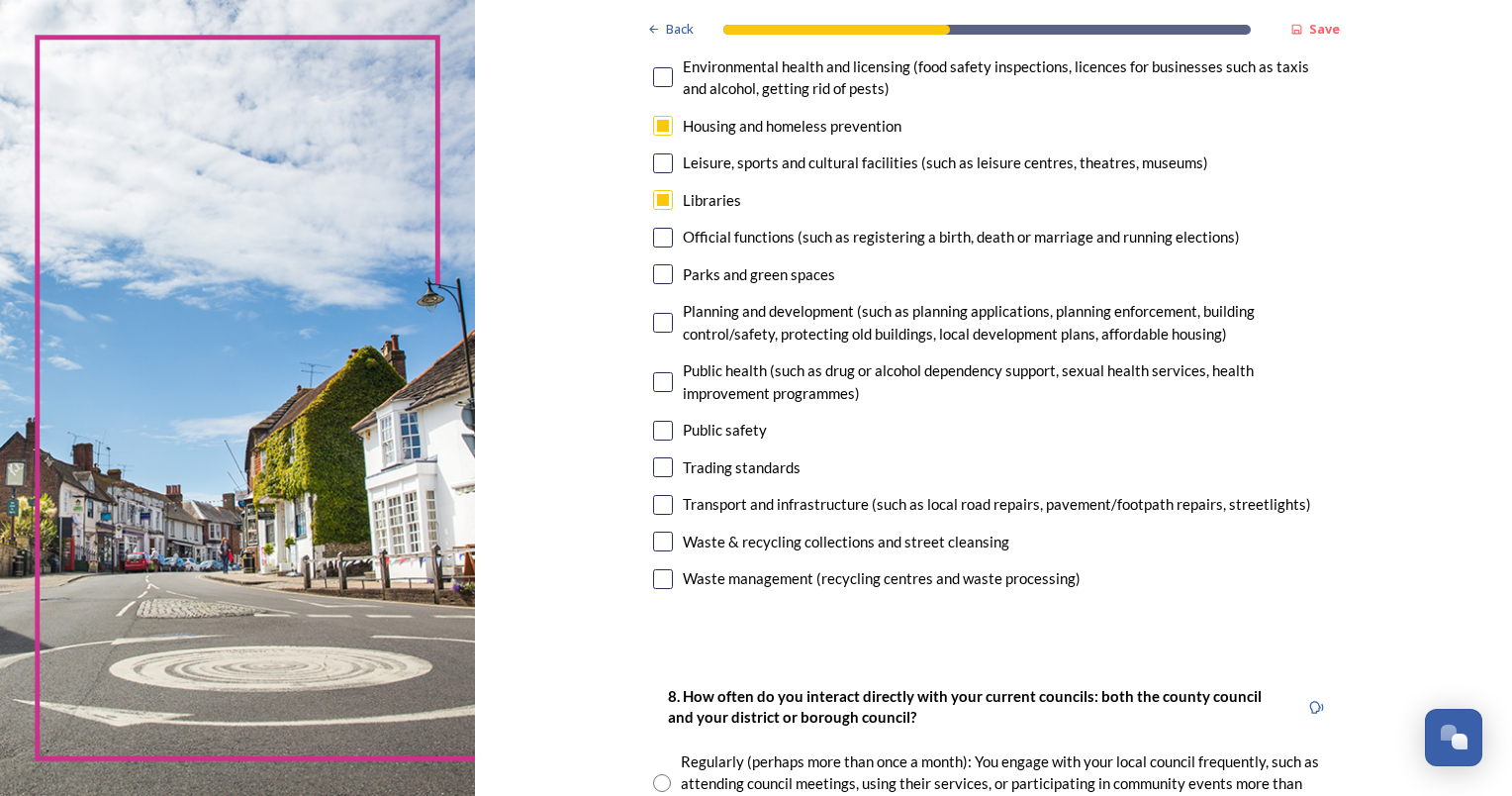 click at bounding box center [663, 323] 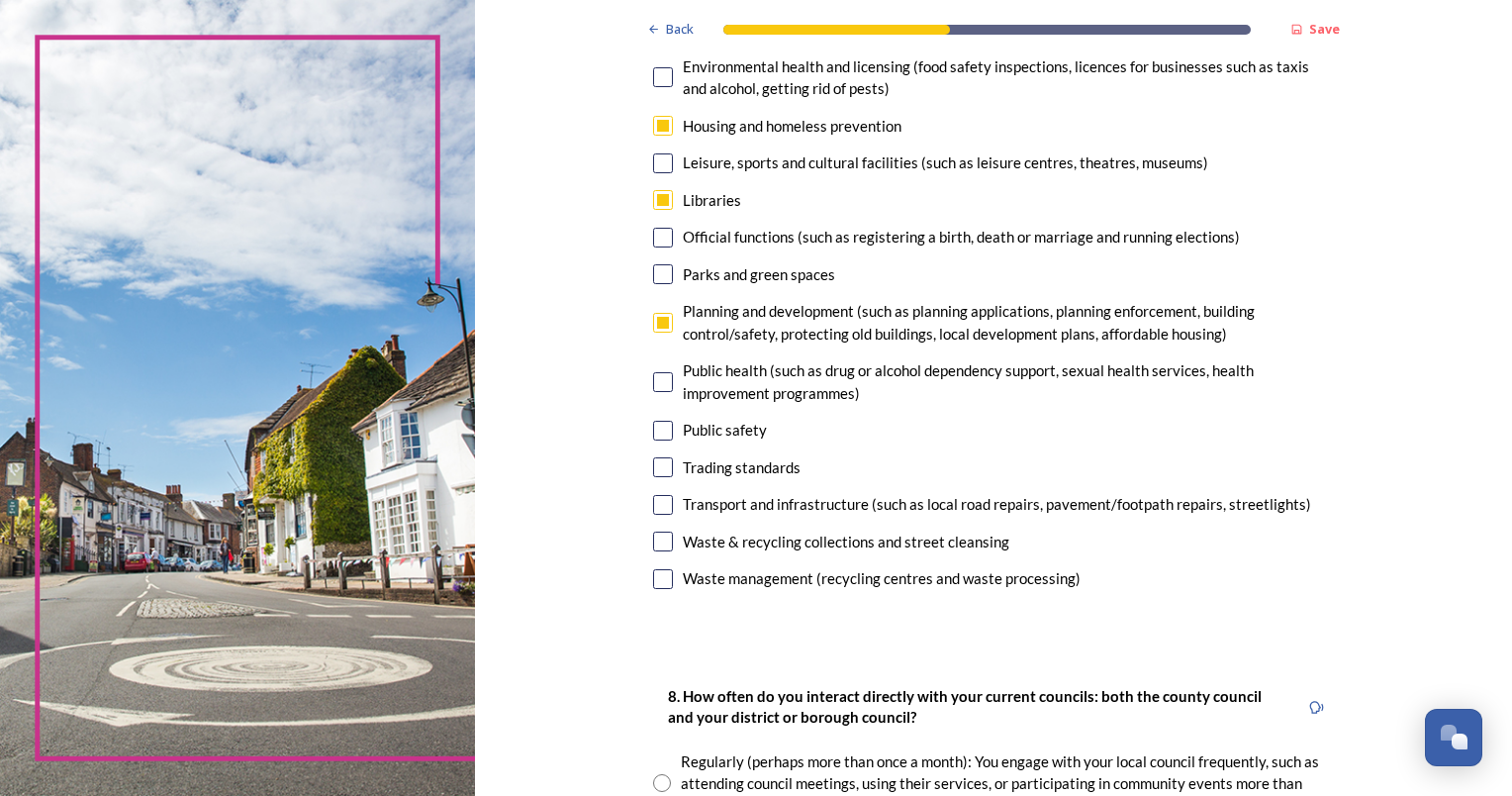click at bounding box center (663, 542) 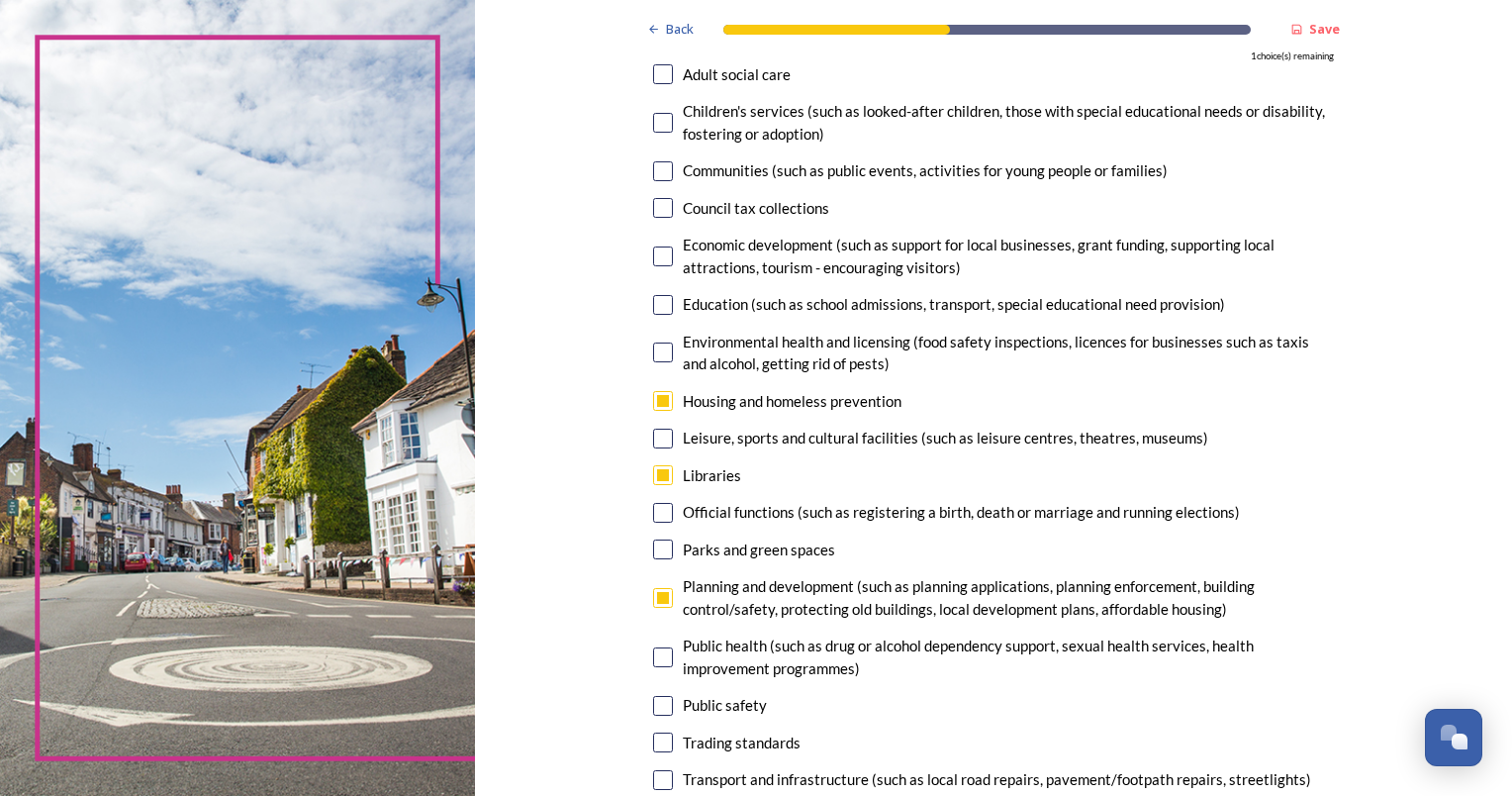 scroll, scrollTop: 198, scrollLeft: 0, axis: vertical 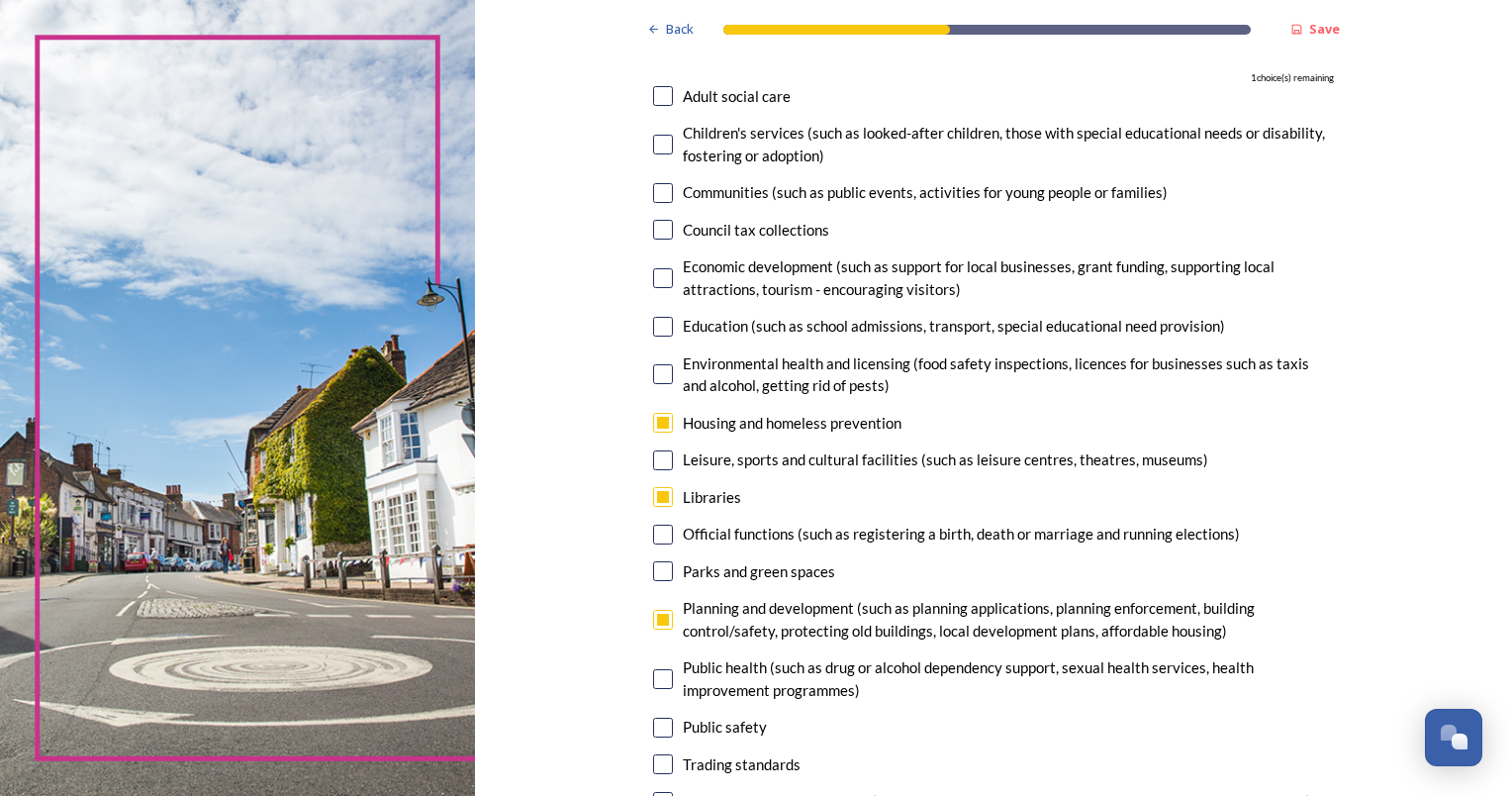 click at bounding box center (663, 278) 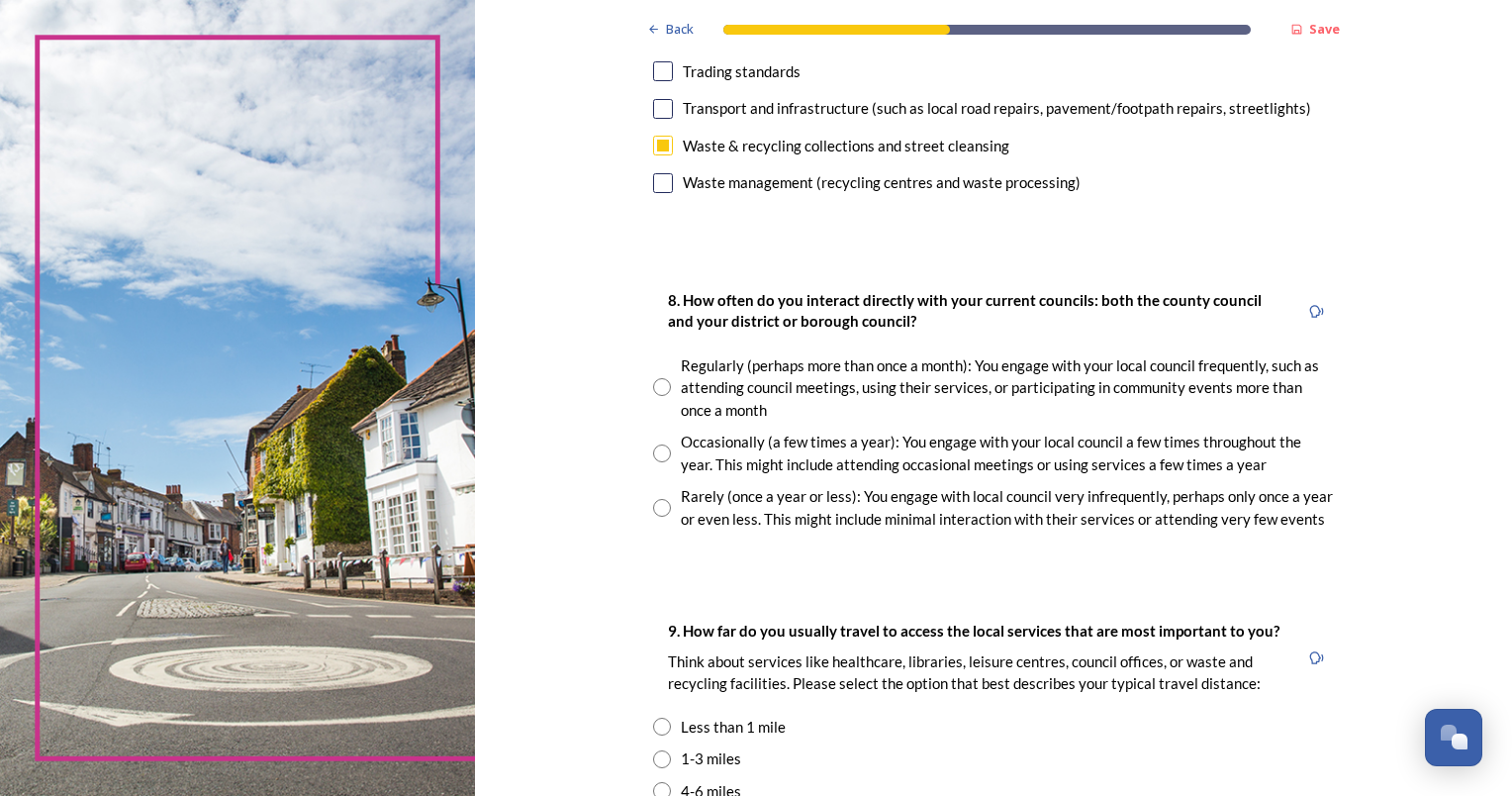 scroll, scrollTop: 1089, scrollLeft: 0, axis: vertical 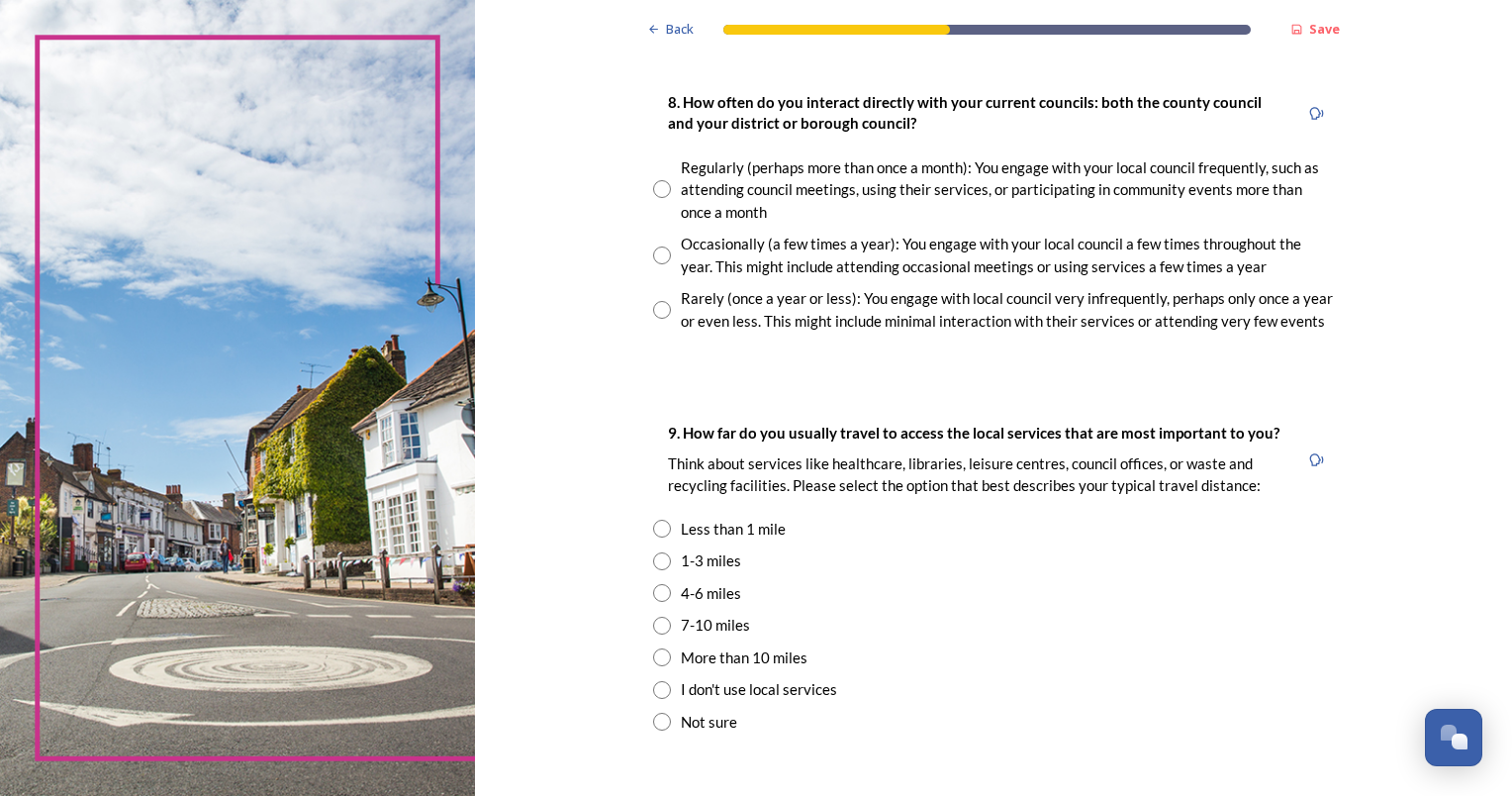 click at bounding box center (662, 189) 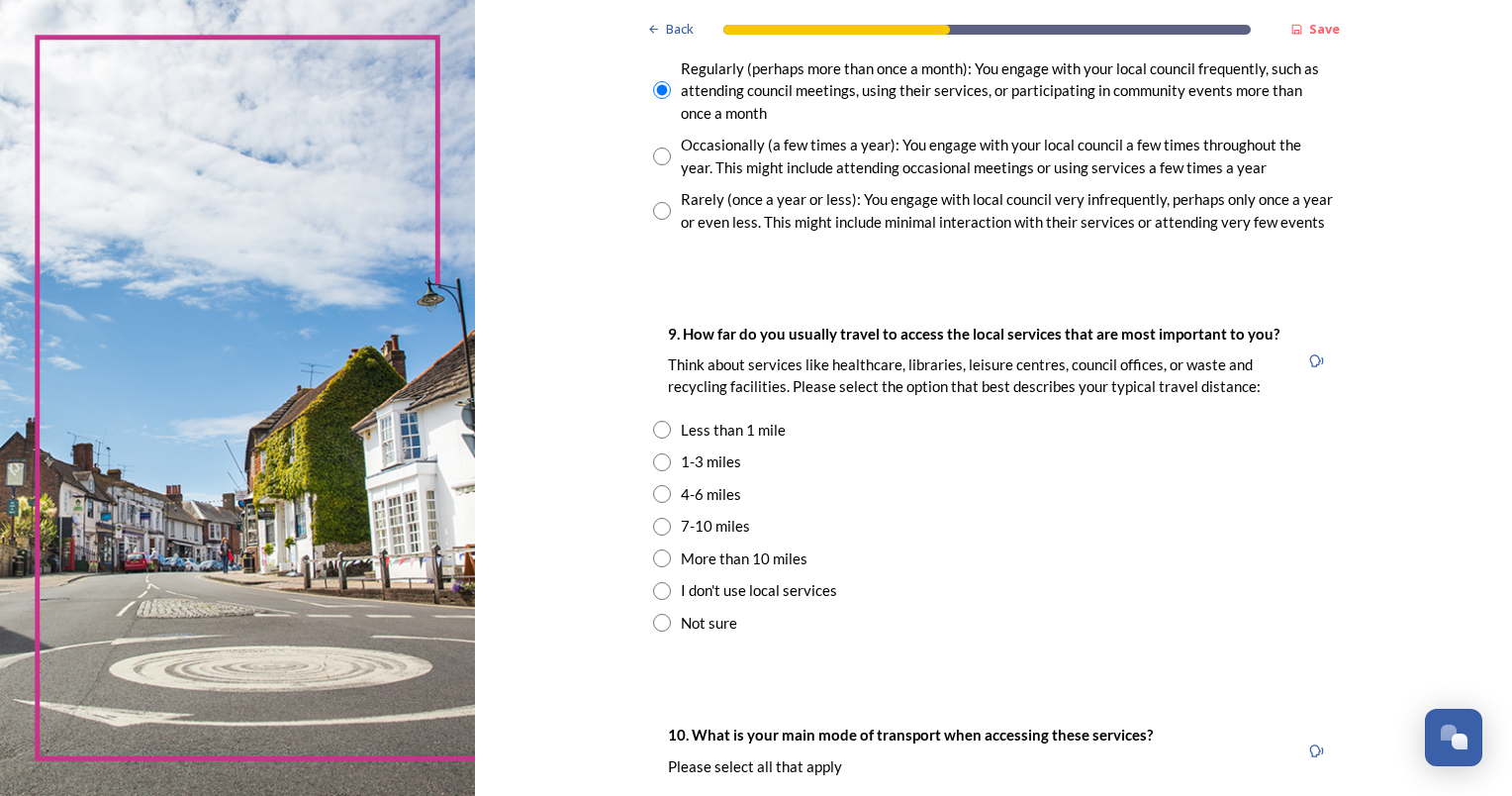 scroll, scrollTop: 1386, scrollLeft: 0, axis: vertical 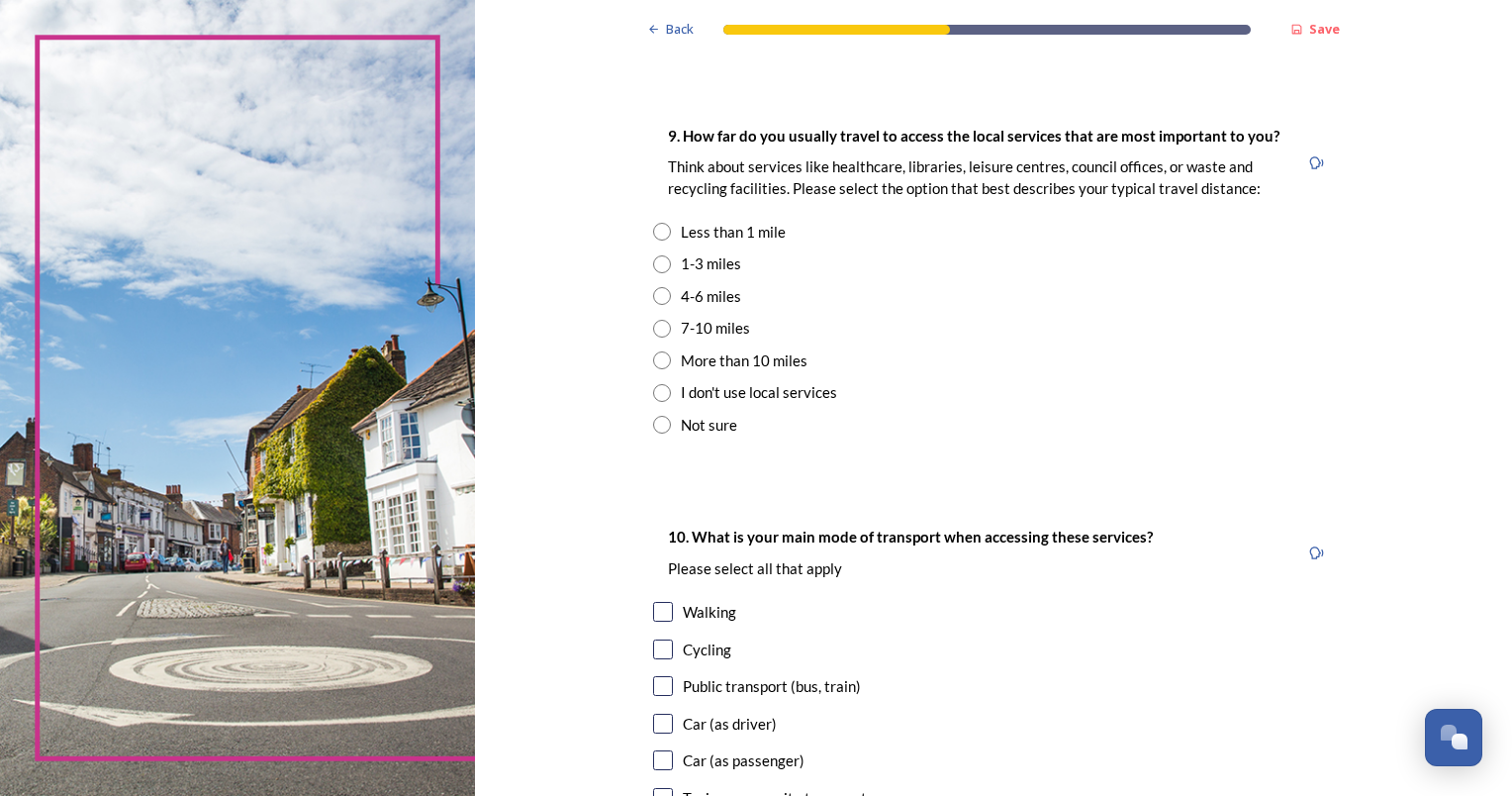 click at bounding box center (662, 360) 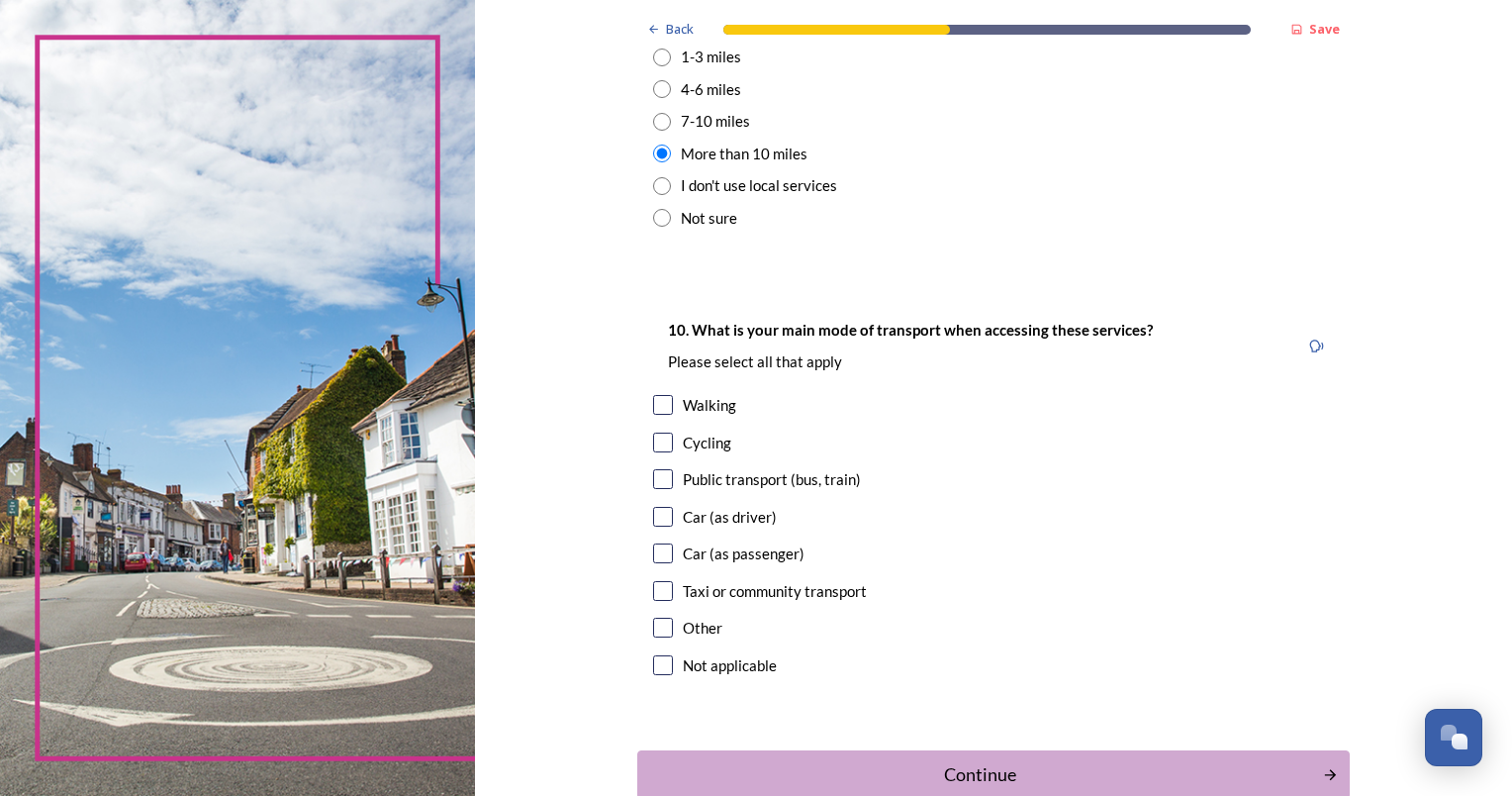 scroll, scrollTop: 1711, scrollLeft: 0, axis: vertical 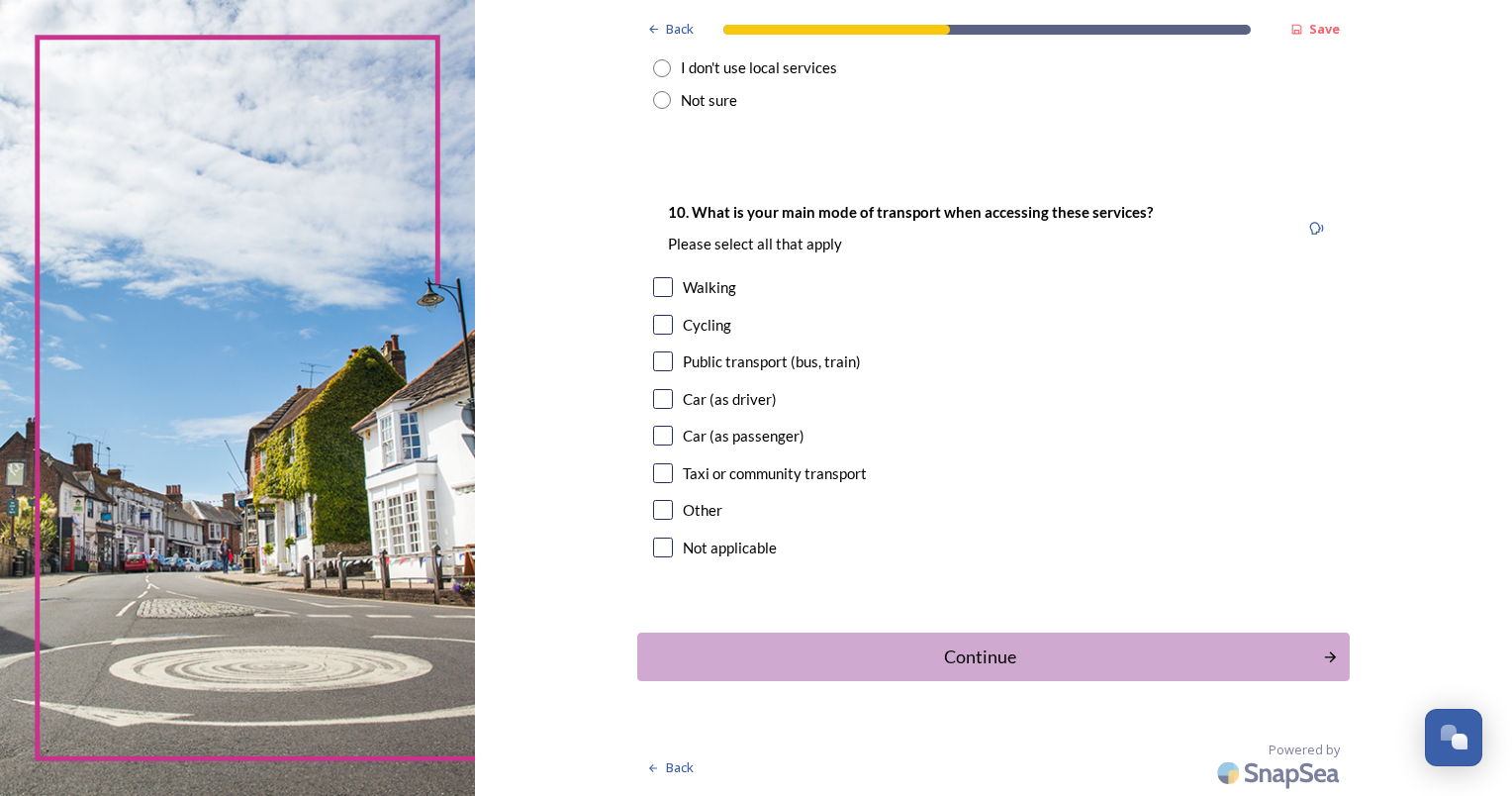 click at bounding box center (663, 399) 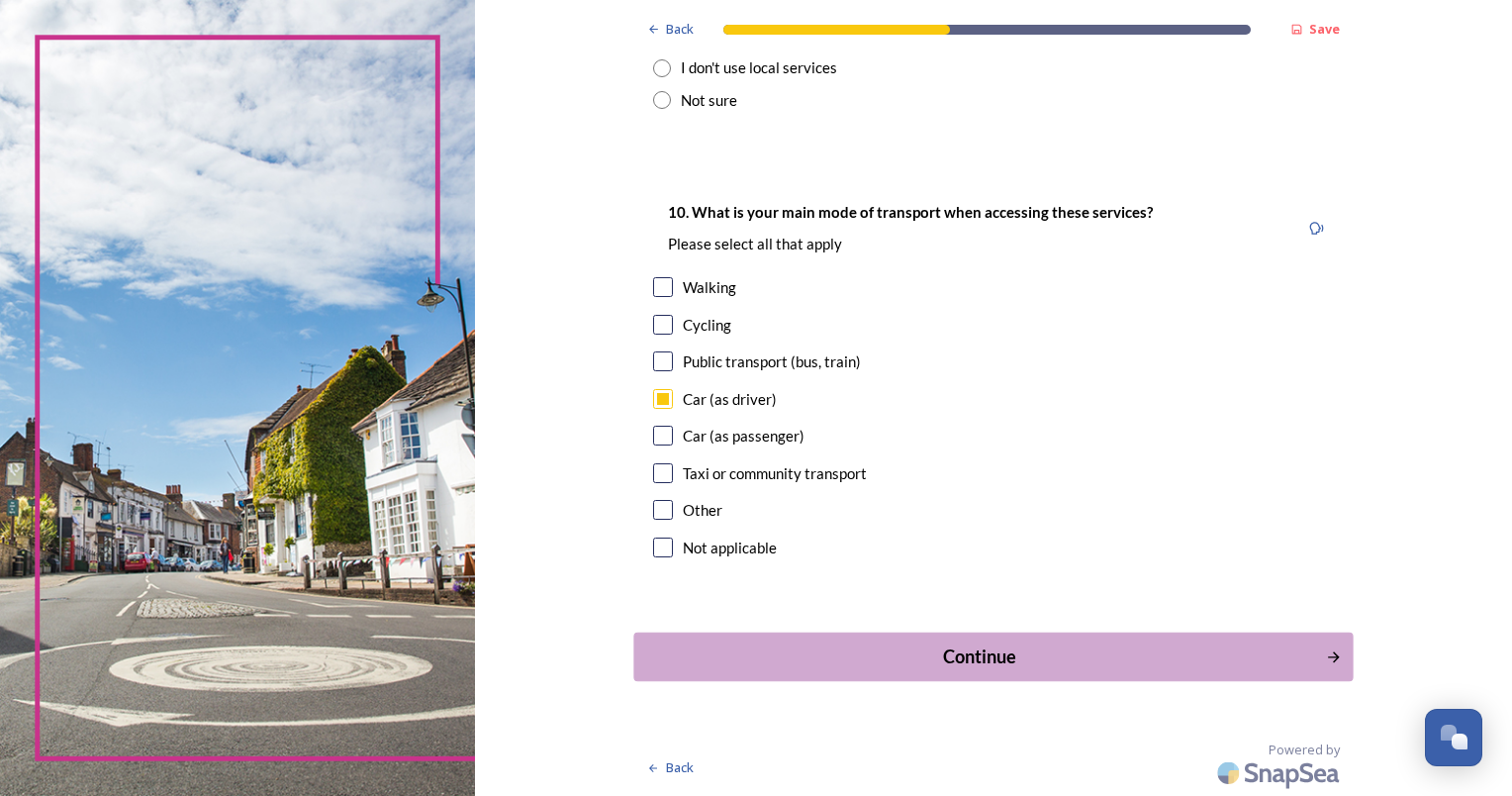 click on "Continue" at bounding box center (980, 656) 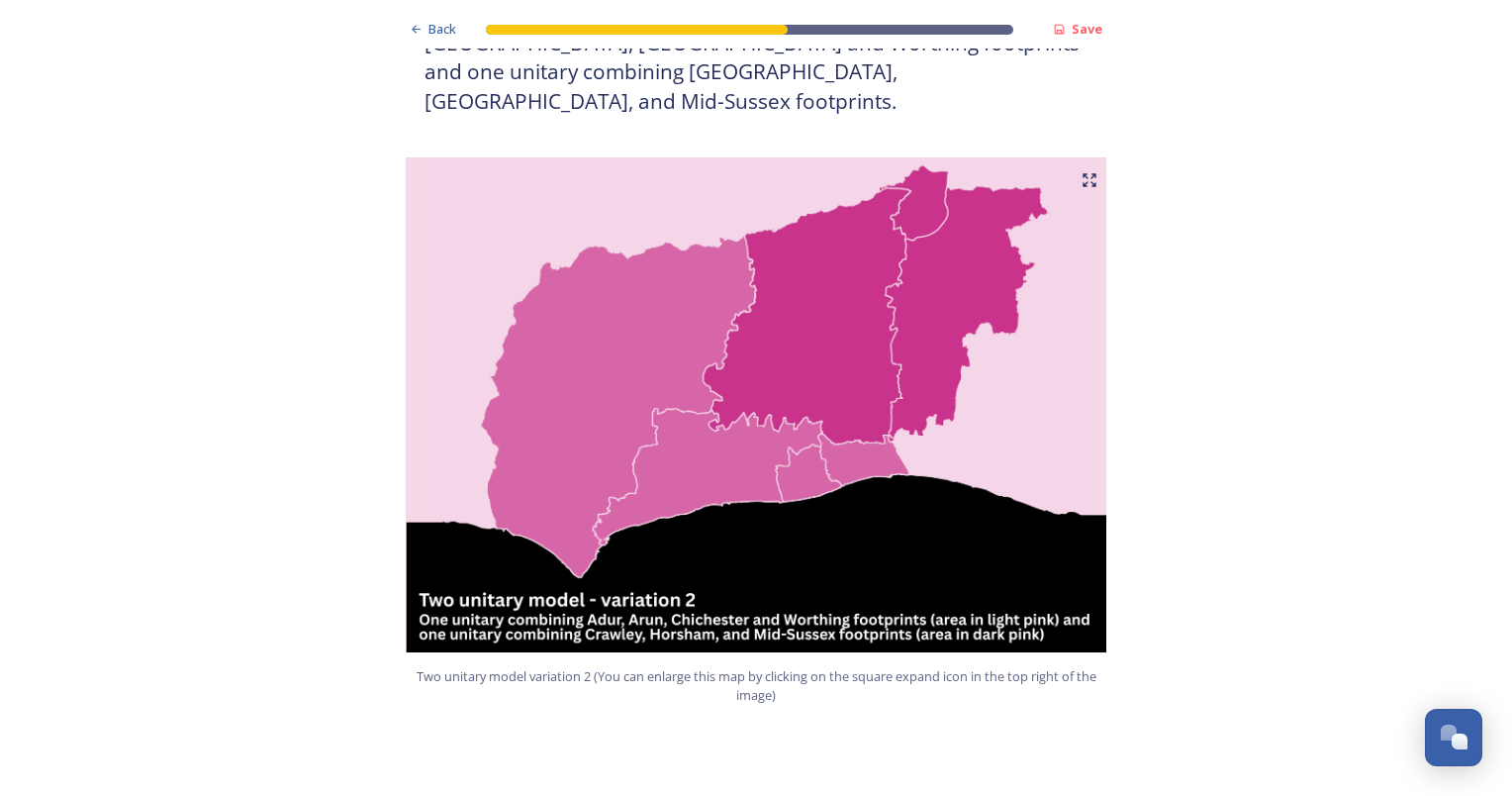 scroll, scrollTop: 2475, scrollLeft: 0, axis: vertical 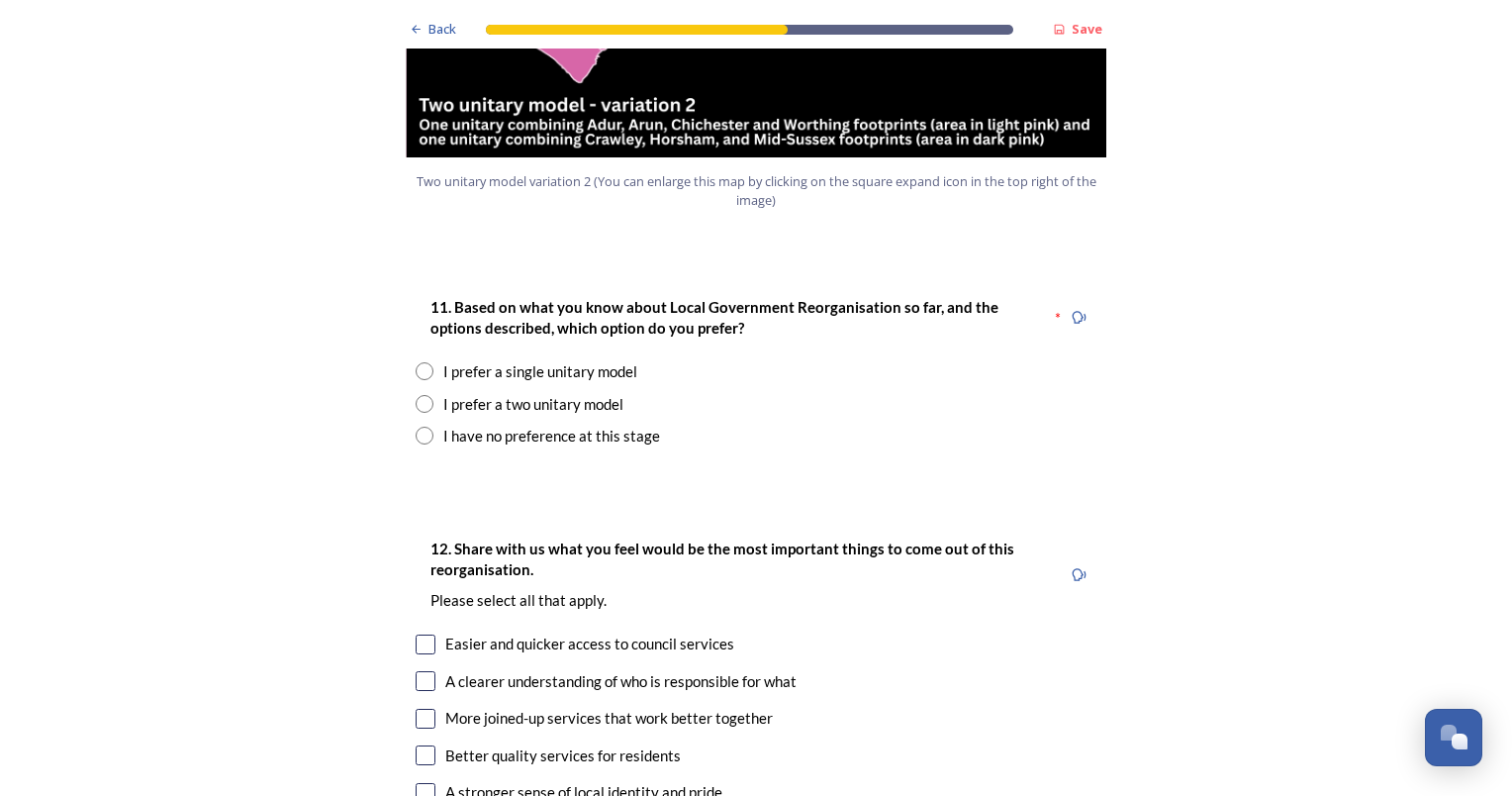 click at bounding box center [425, 404] 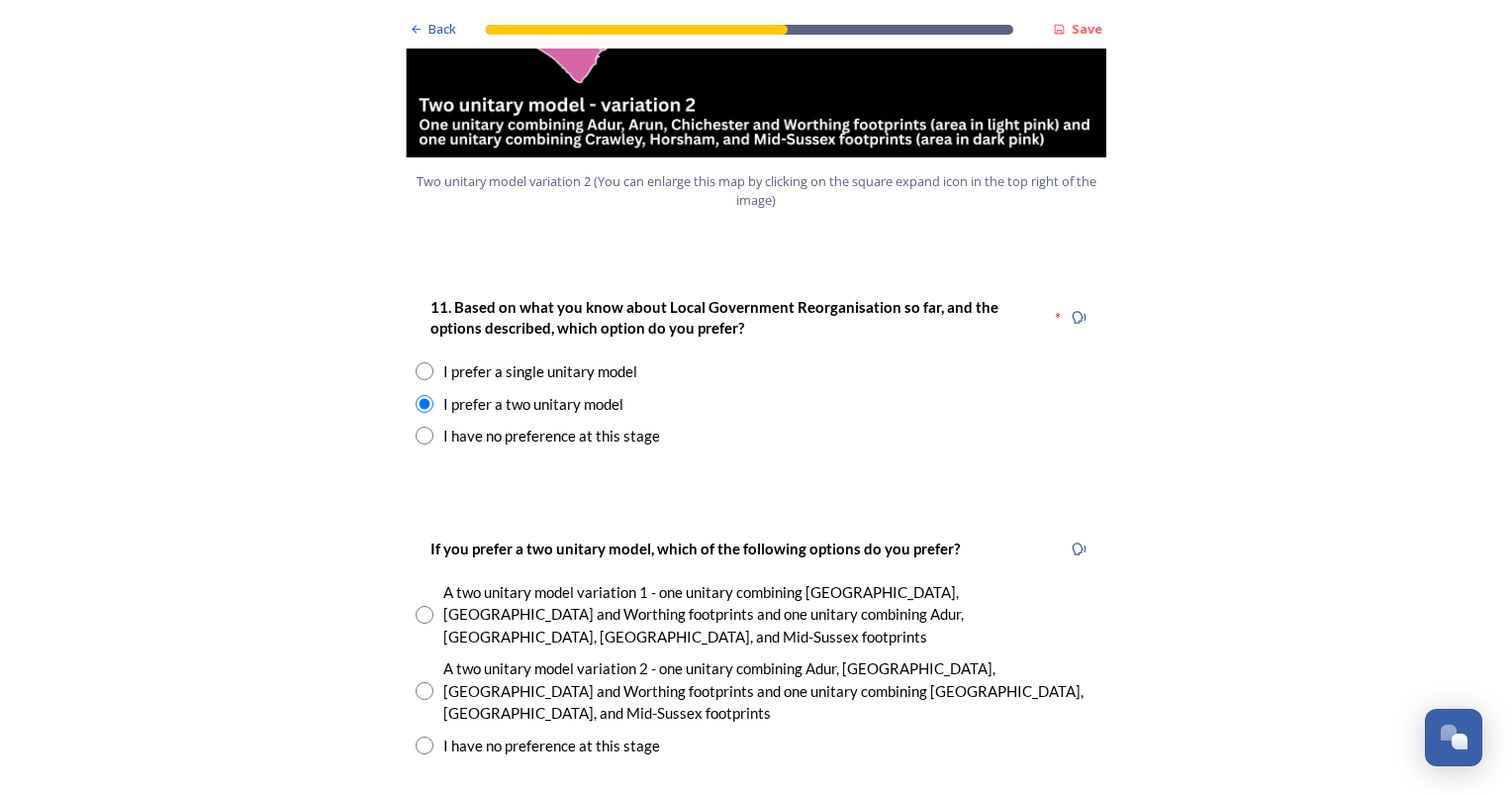 click at bounding box center (425, 691) 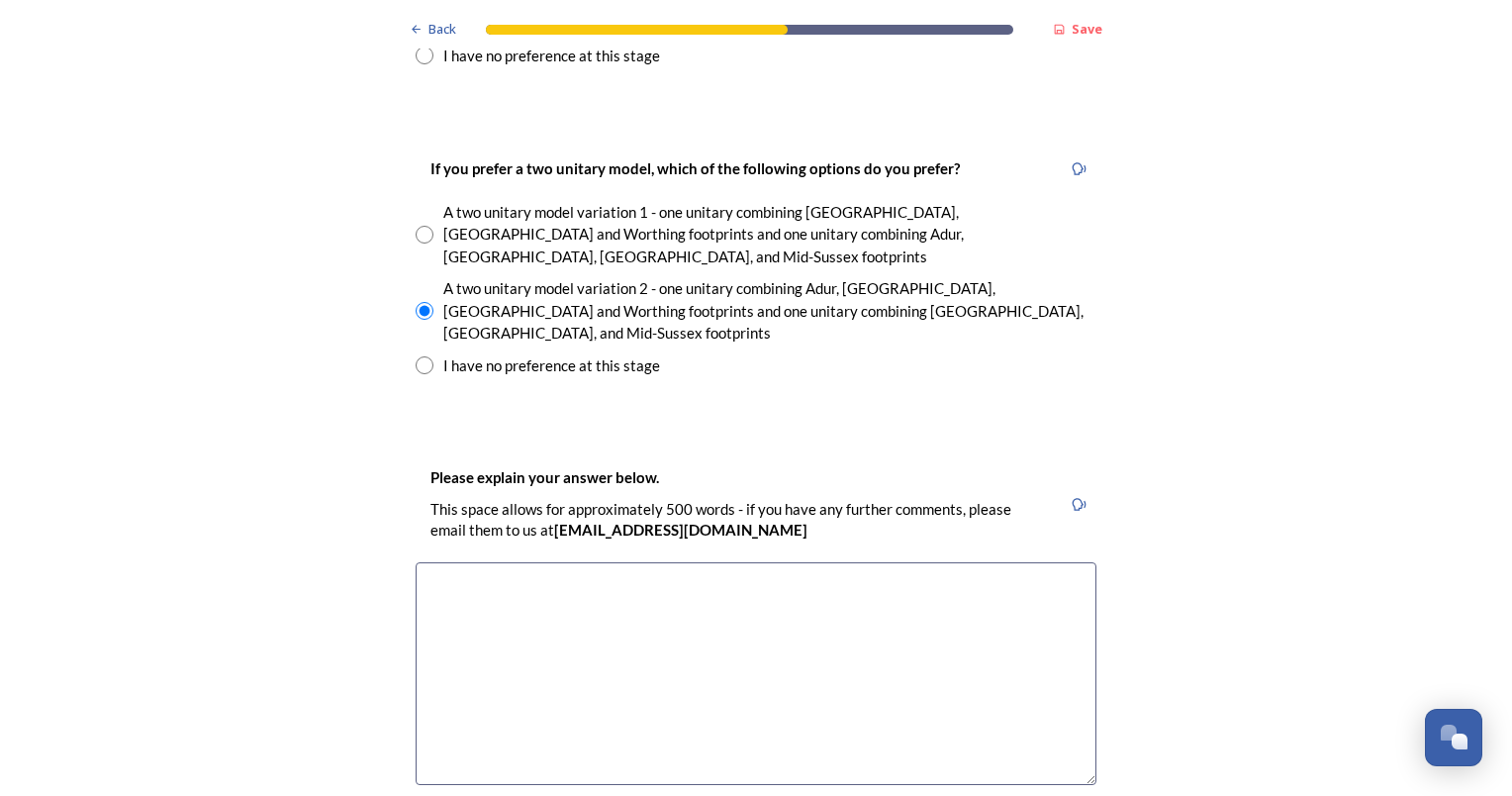 scroll, scrollTop: 2871, scrollLeft: 0, axis: vertical 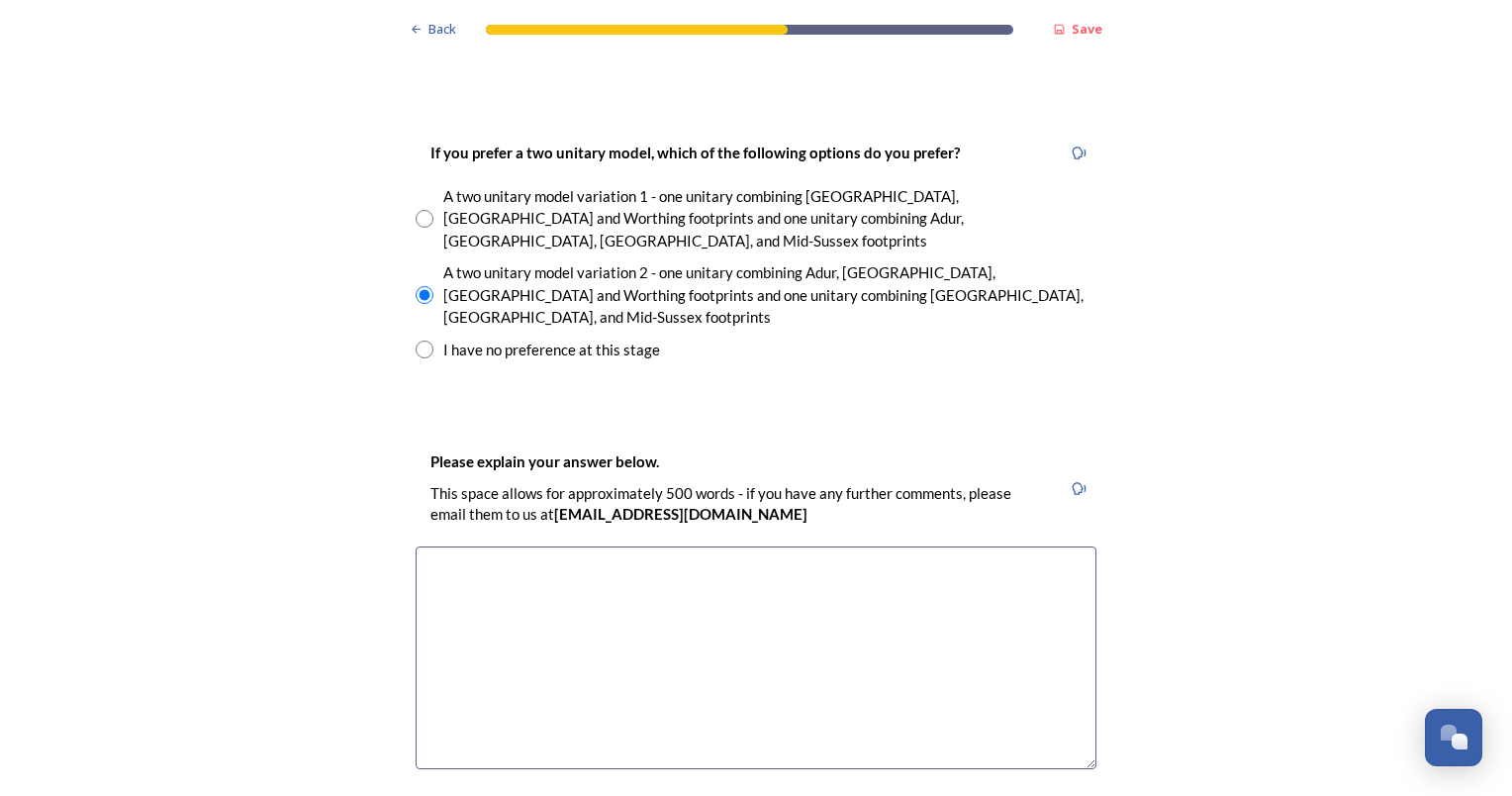 click at bounding box center [756, 657] 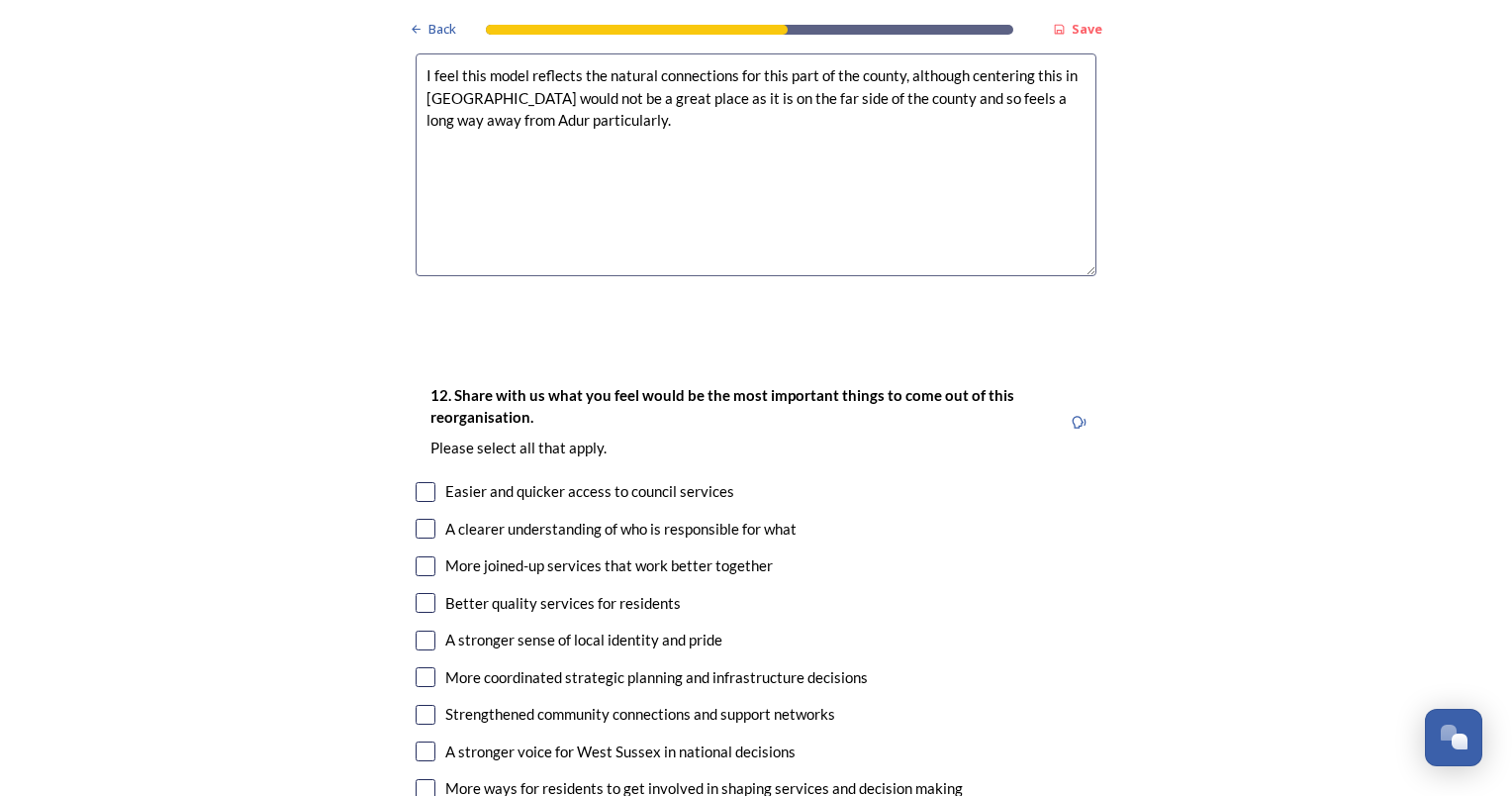 scroll, scrollTop: 3366, scrollLeft: 0, axis: vertical 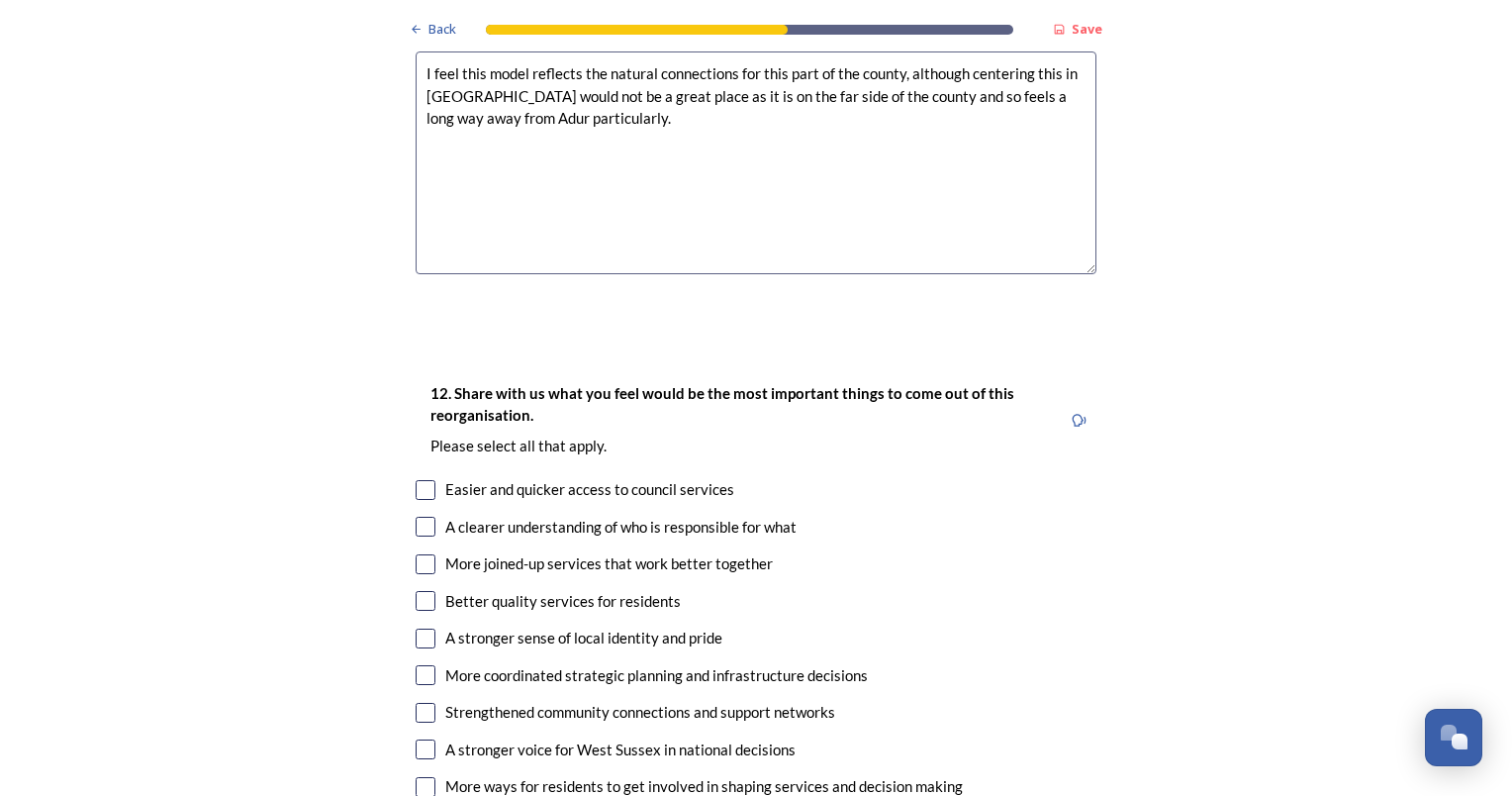 type on "I feel this model reflects the natural connections for this part of the county, although centering this in [GEOGRAPHIC_DATA] would not be a great place as it is on the far side of the county and so feels a long way away from Adur particularly." 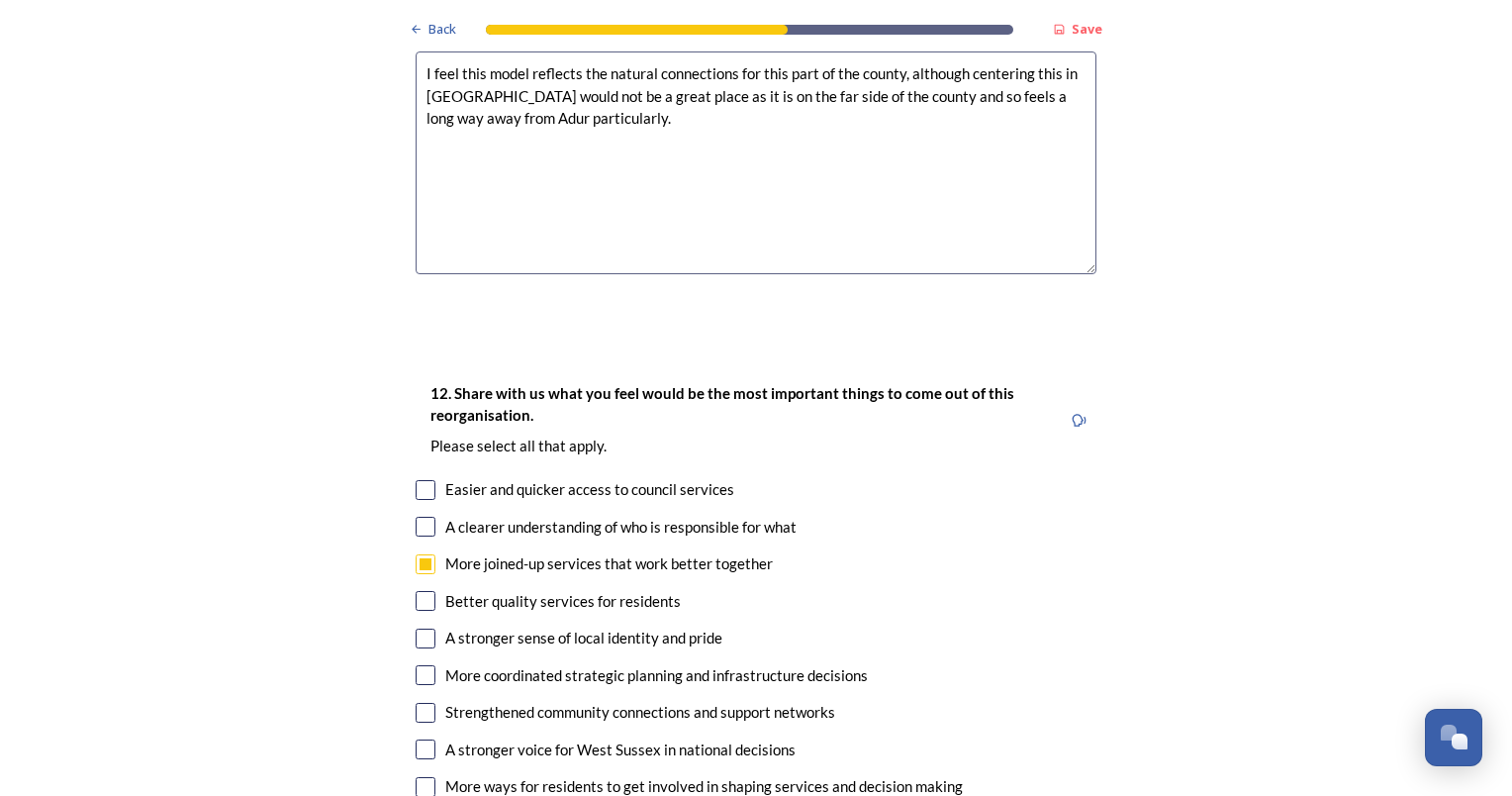 scroll, scrollTop: 3465, scrollLeft: 0, axis: vertical 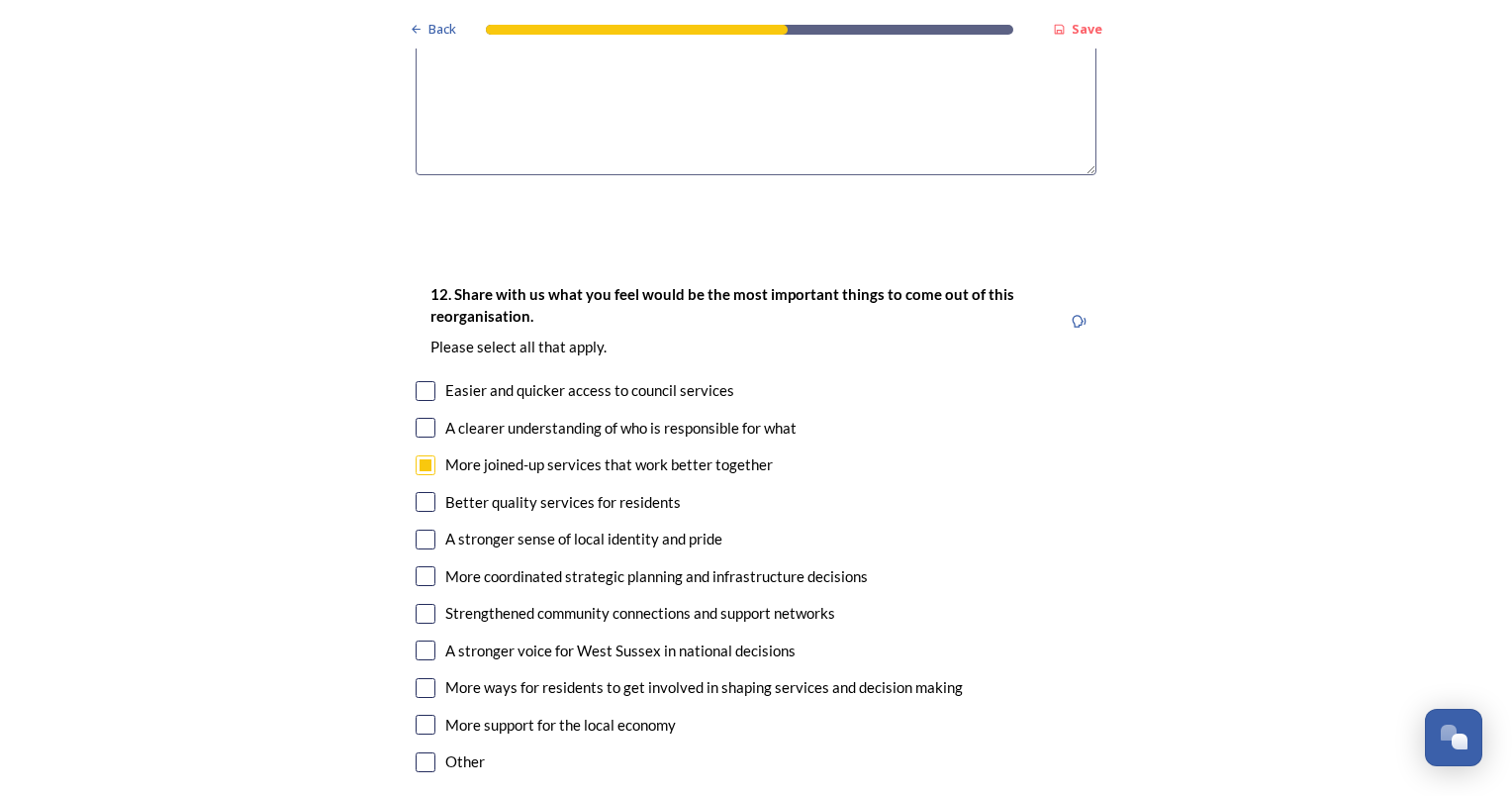 click at bounding box center [425, 540] 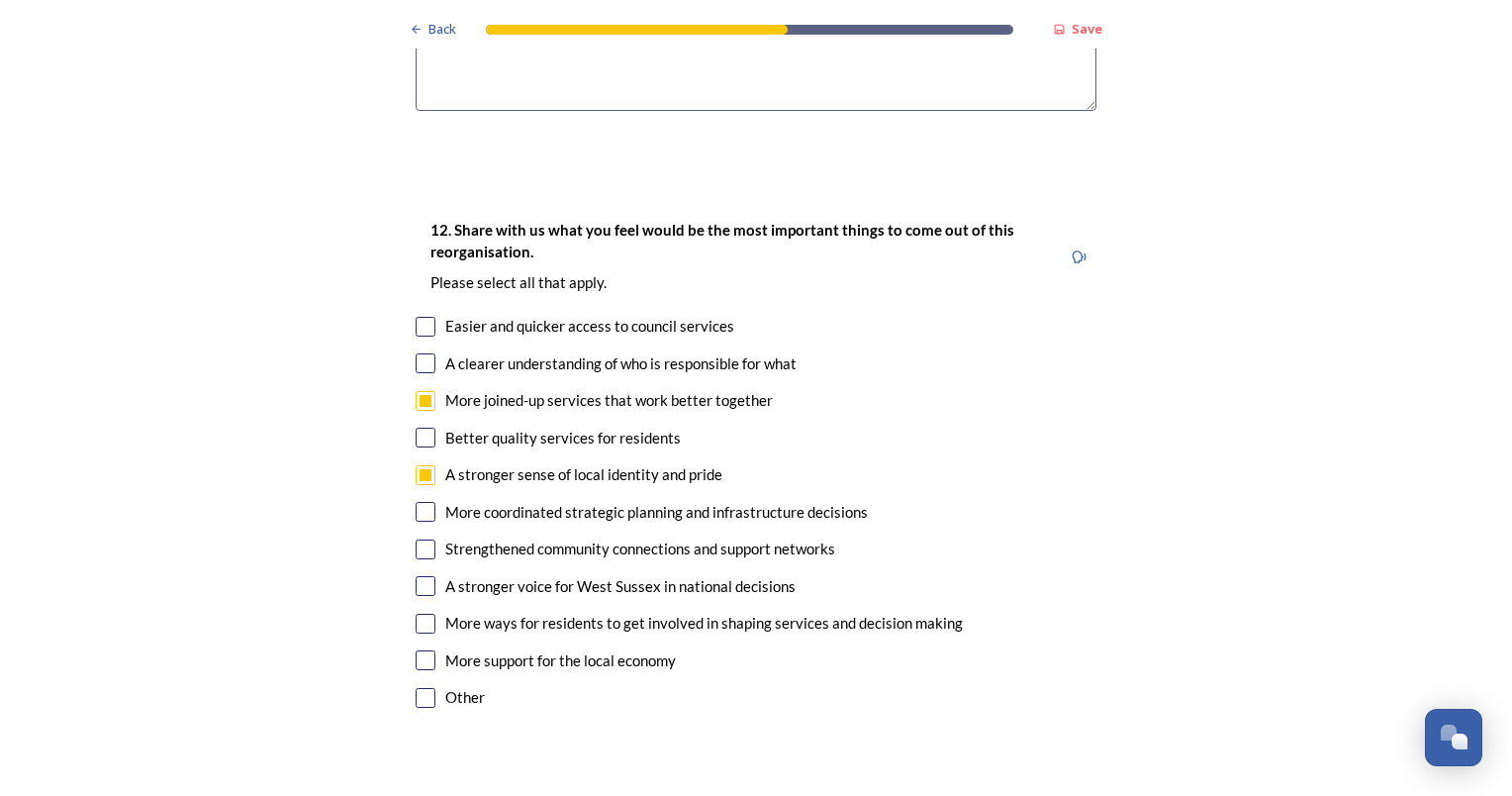 scroll, scrollTop: 3564, scrollLeft: 0, axis: vertical 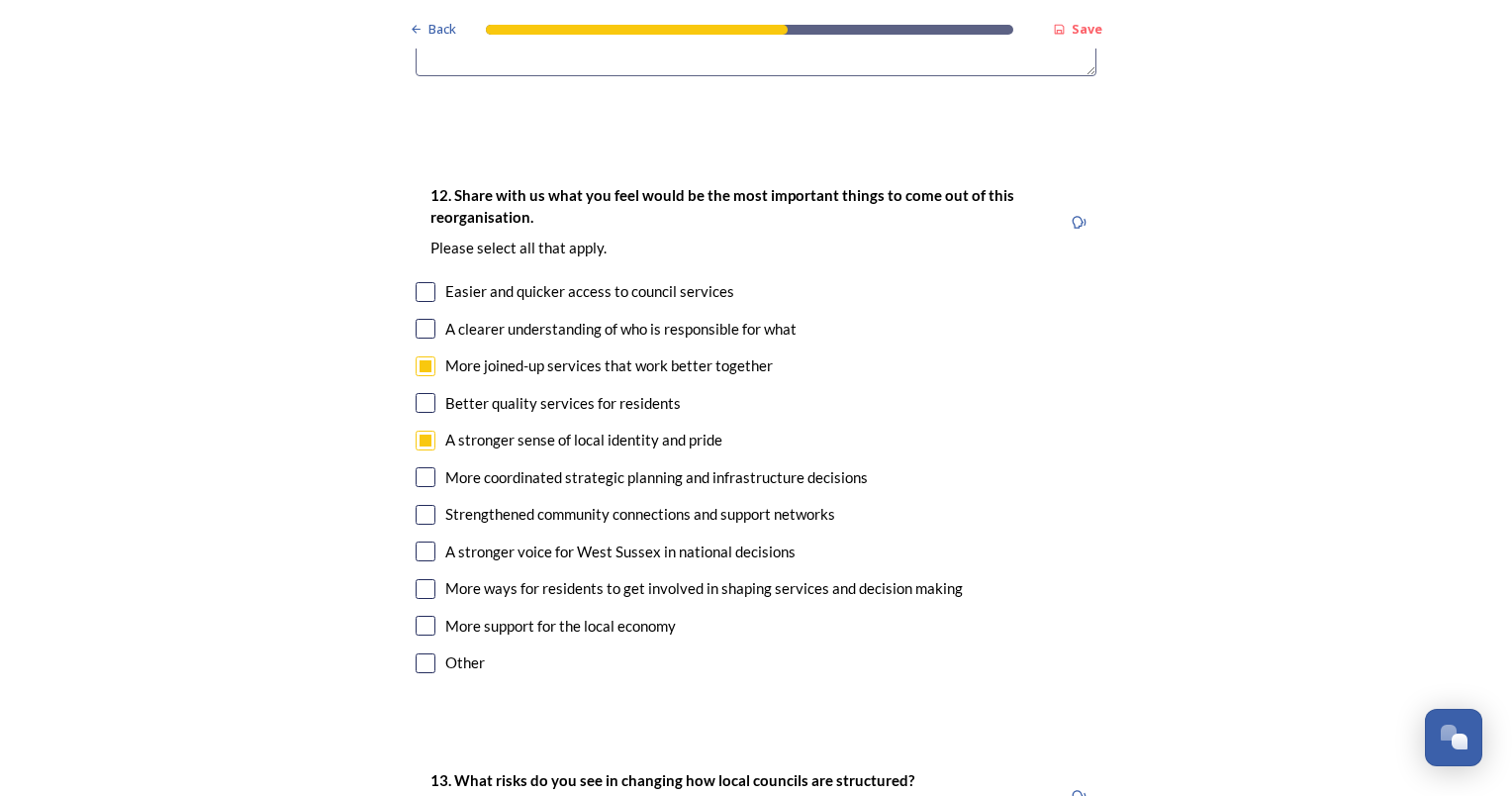 click at bounding box center (425, 551) 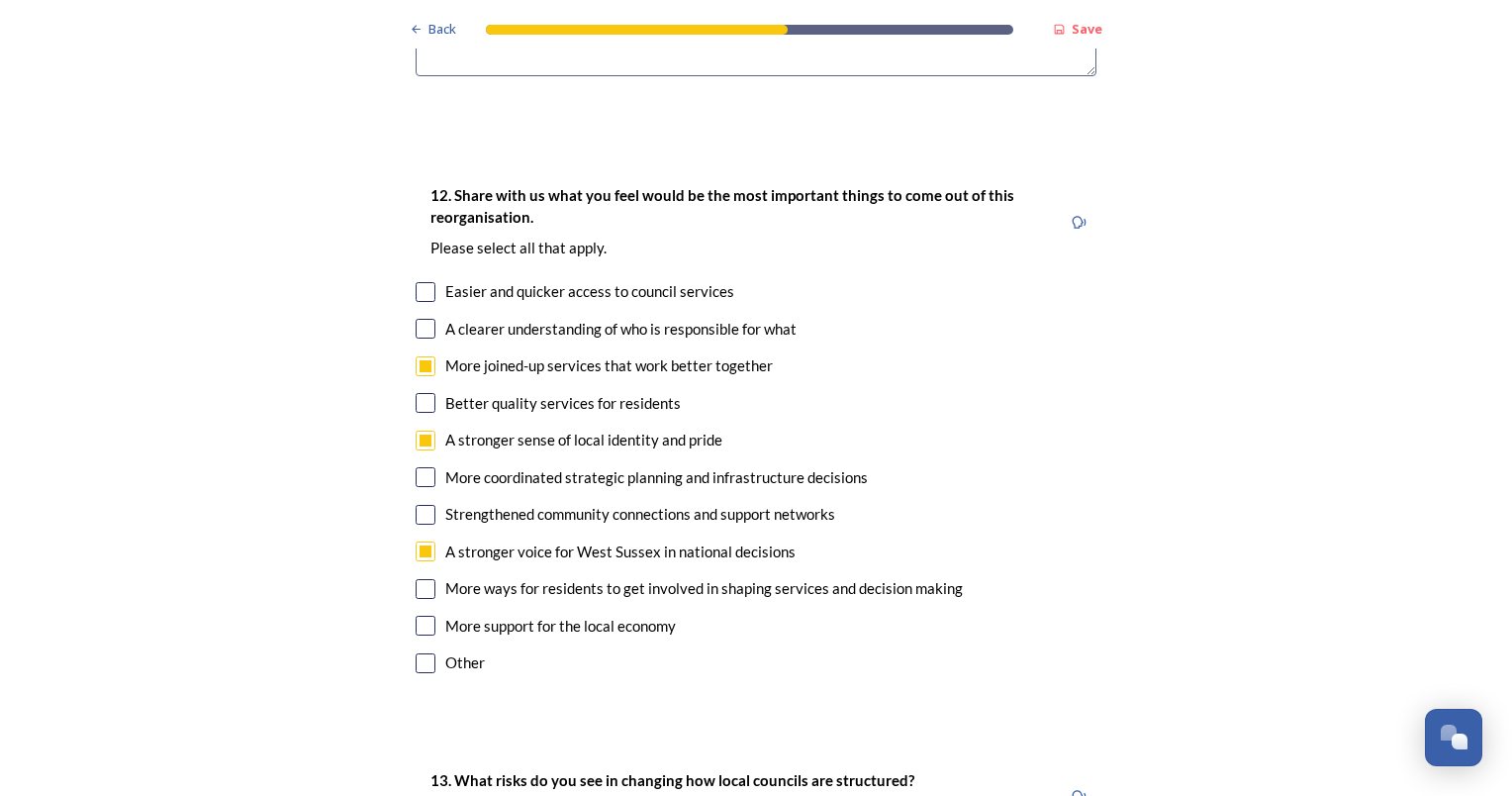 click at bounding box center (425, 292) 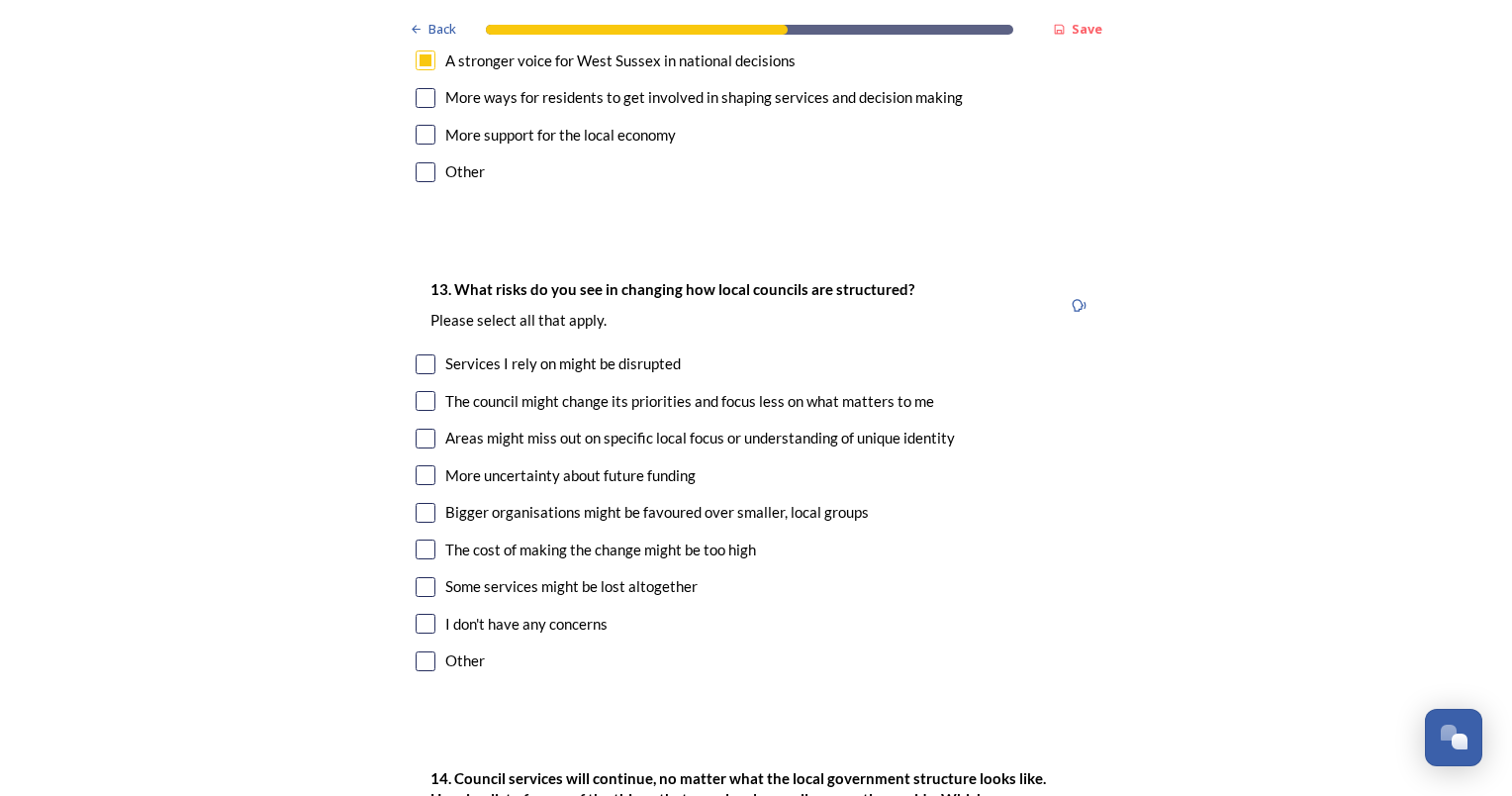 scroll, scrollTop: 4059, scrollLeft: 0, axis: vertical 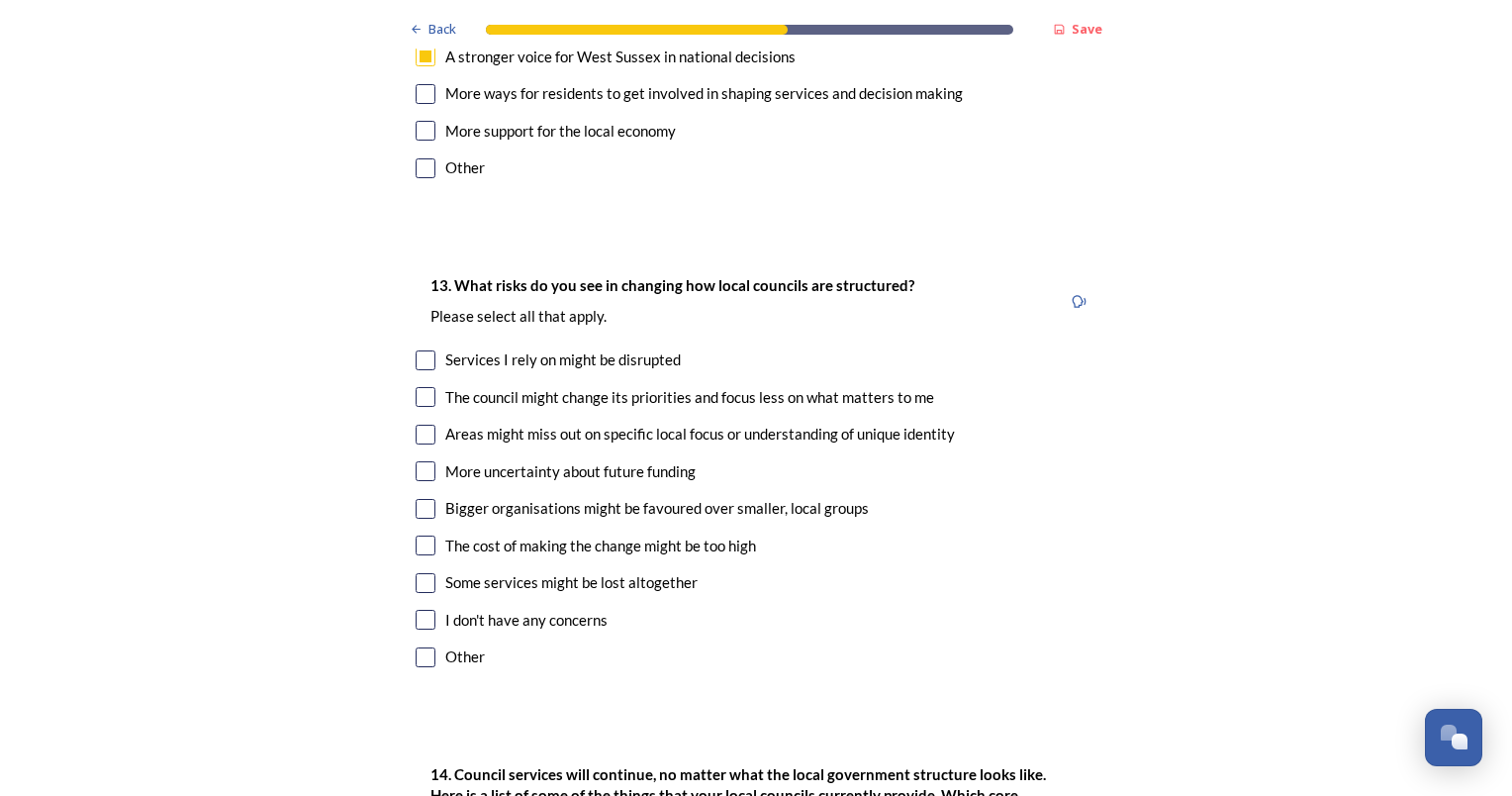 click at bounding box center (425, 435) 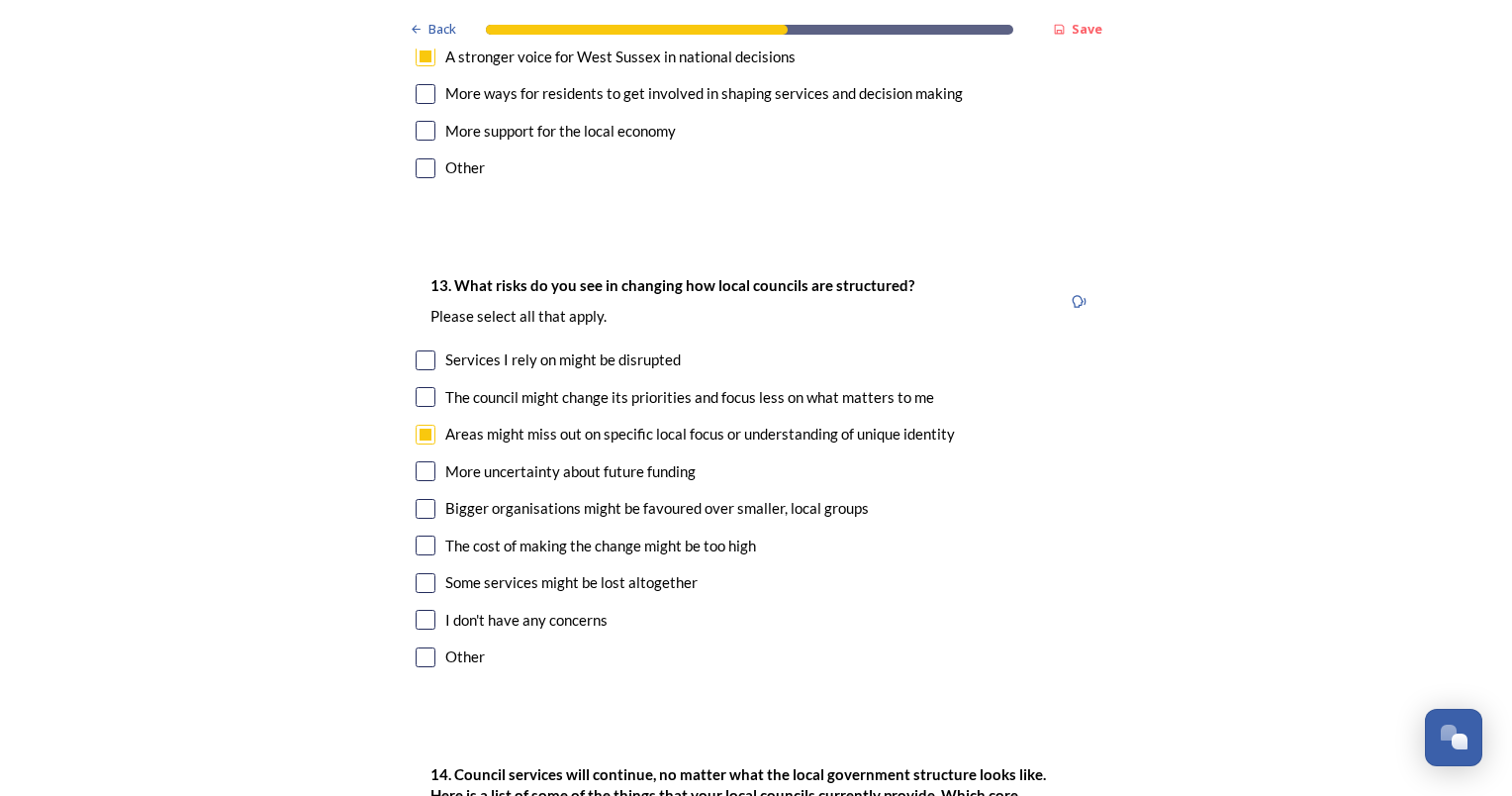 click at bounding box center (425, 546) 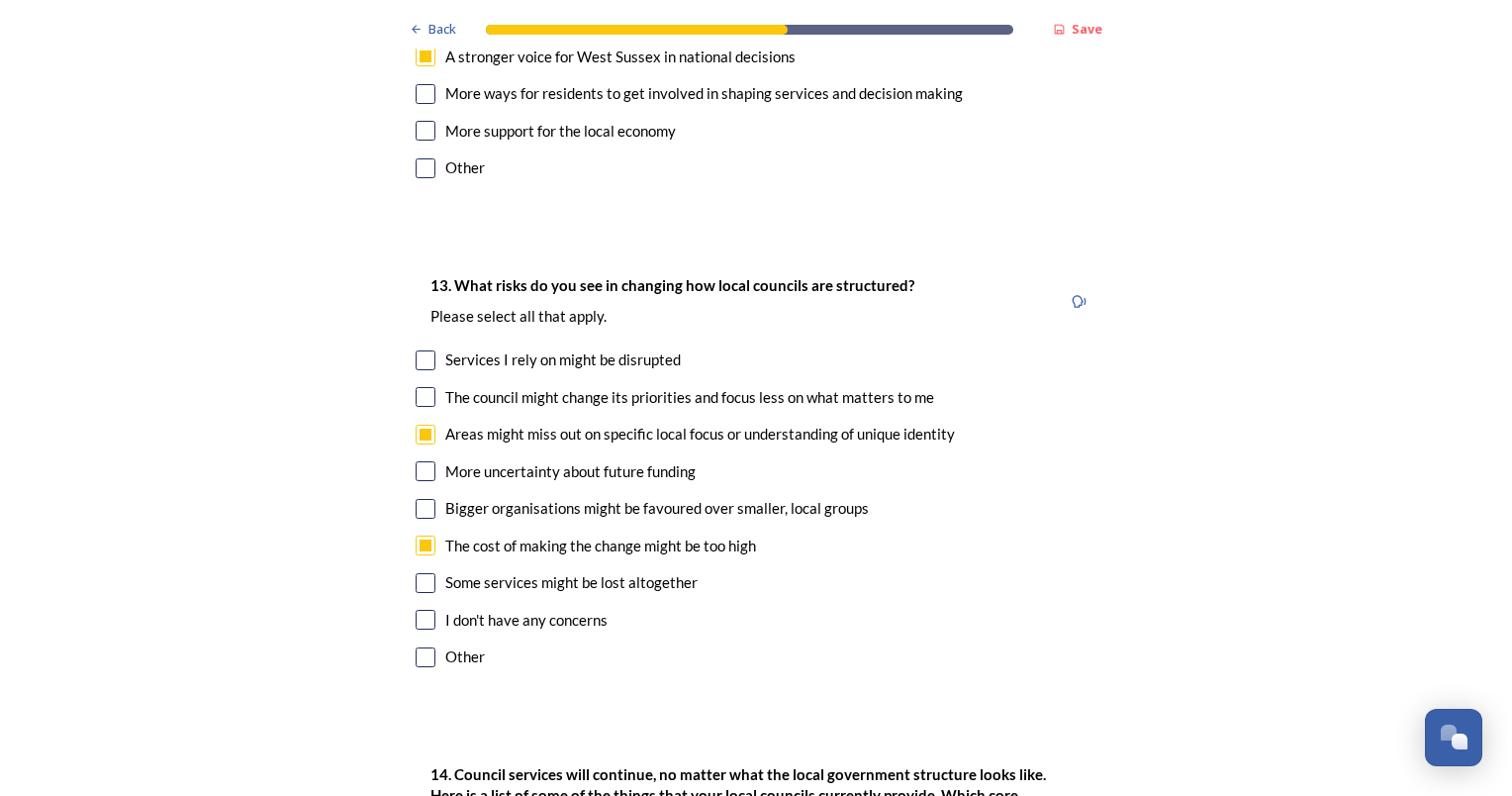 click at bounding box center (425, 509) 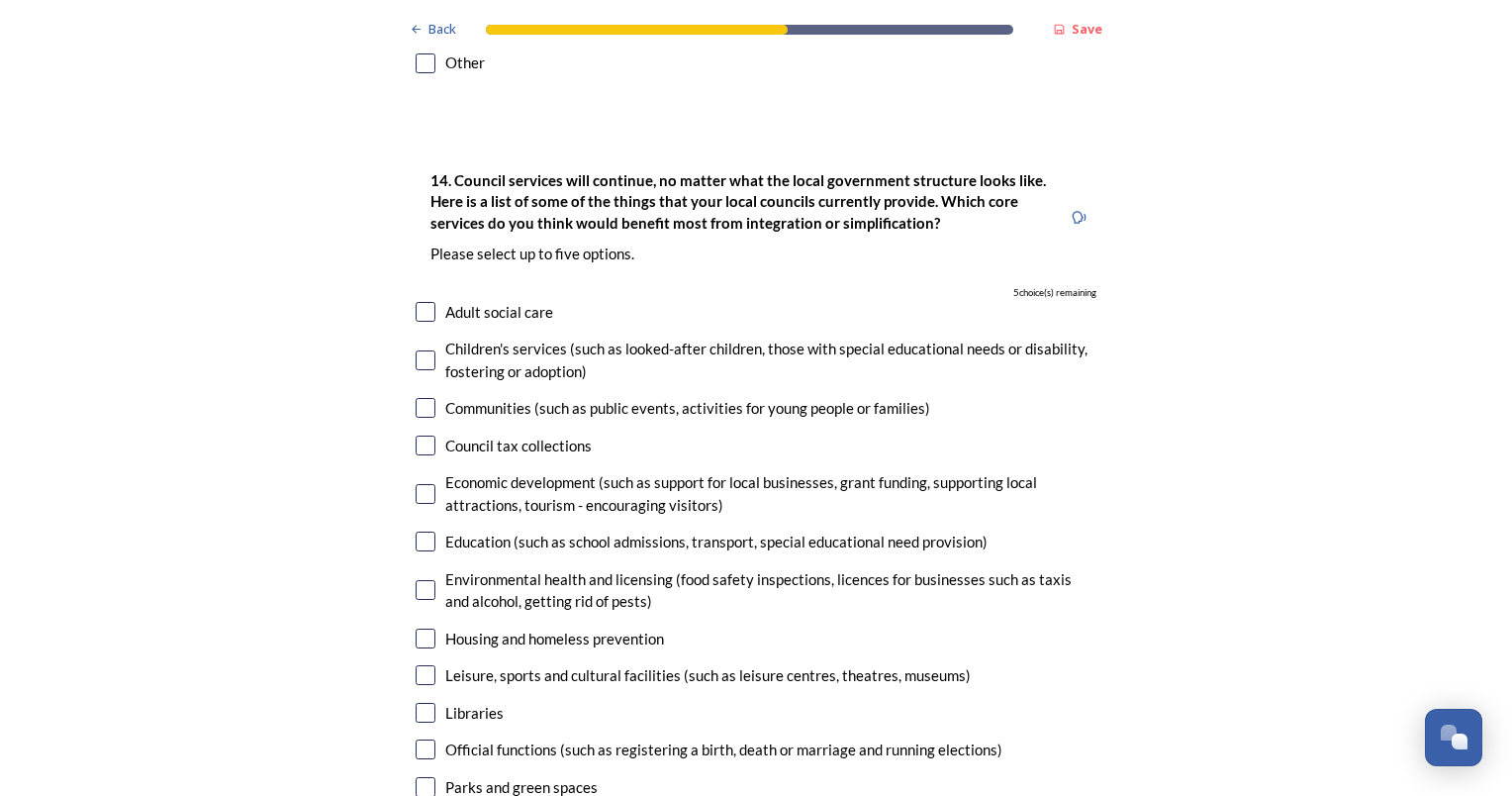 scroll, scrollTop: 4752, scrollLeft: 0, axis: vertical 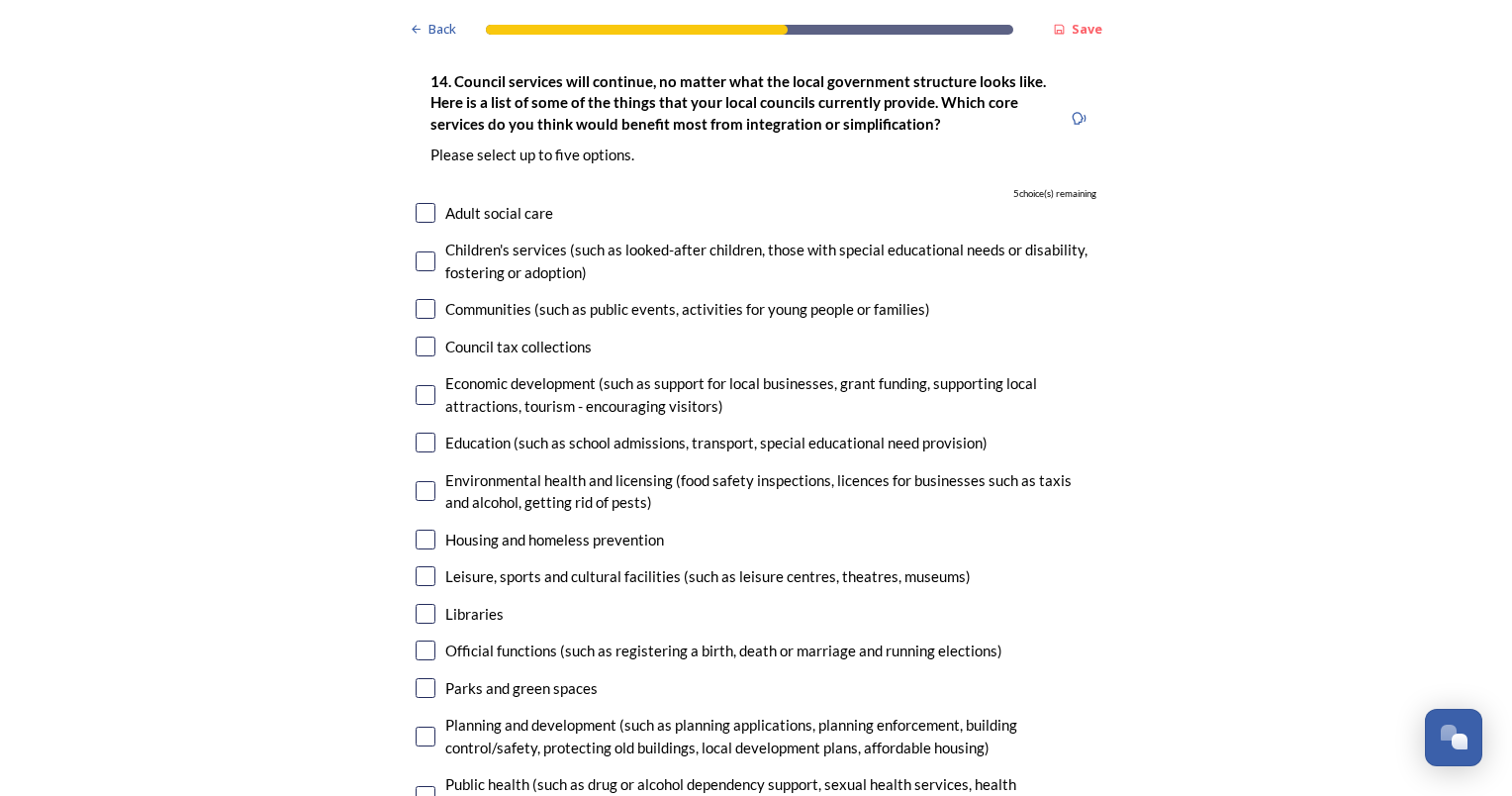 click at bounding box center (425, 443) 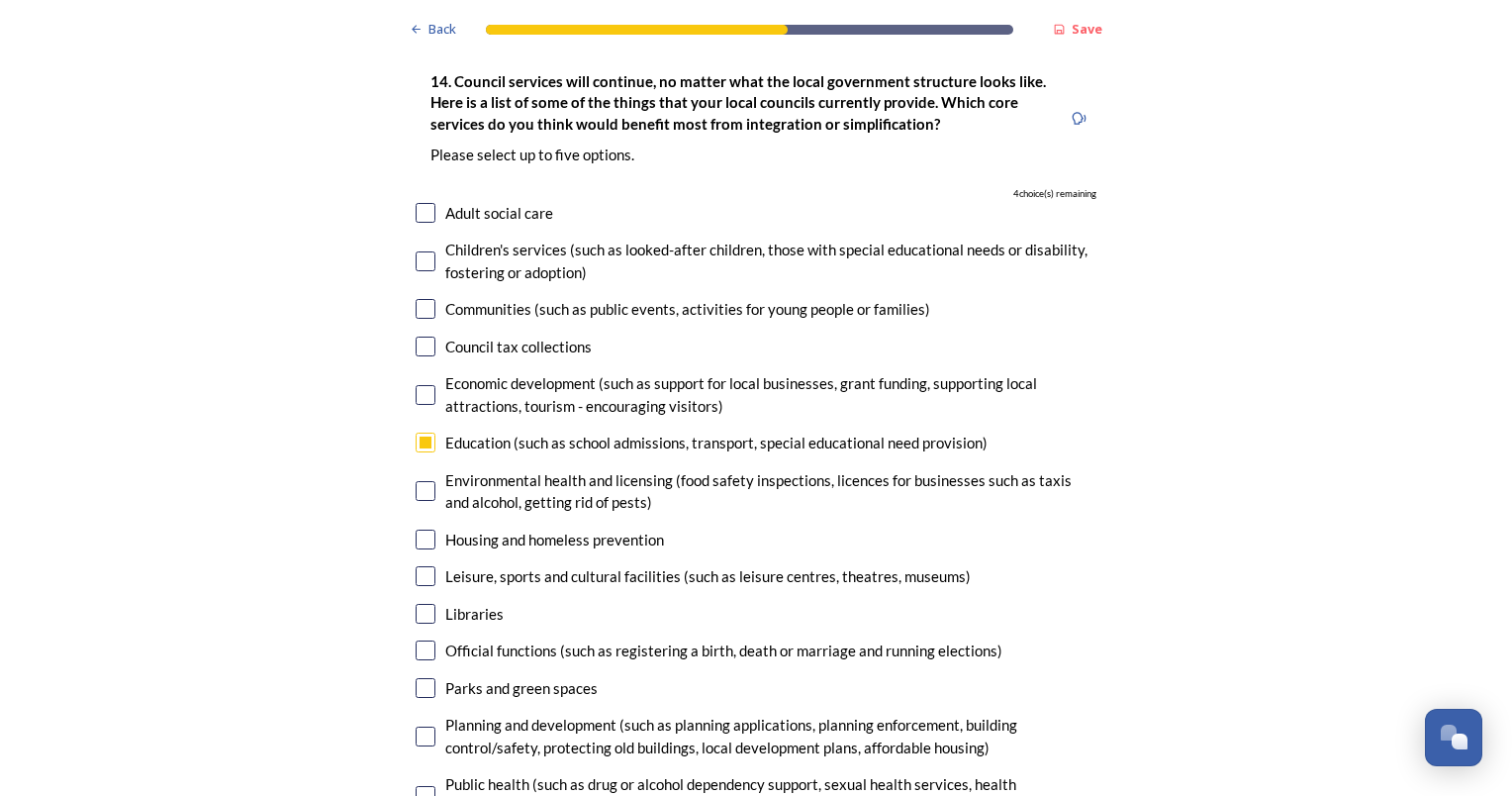 click at bounding box center [425, 540] 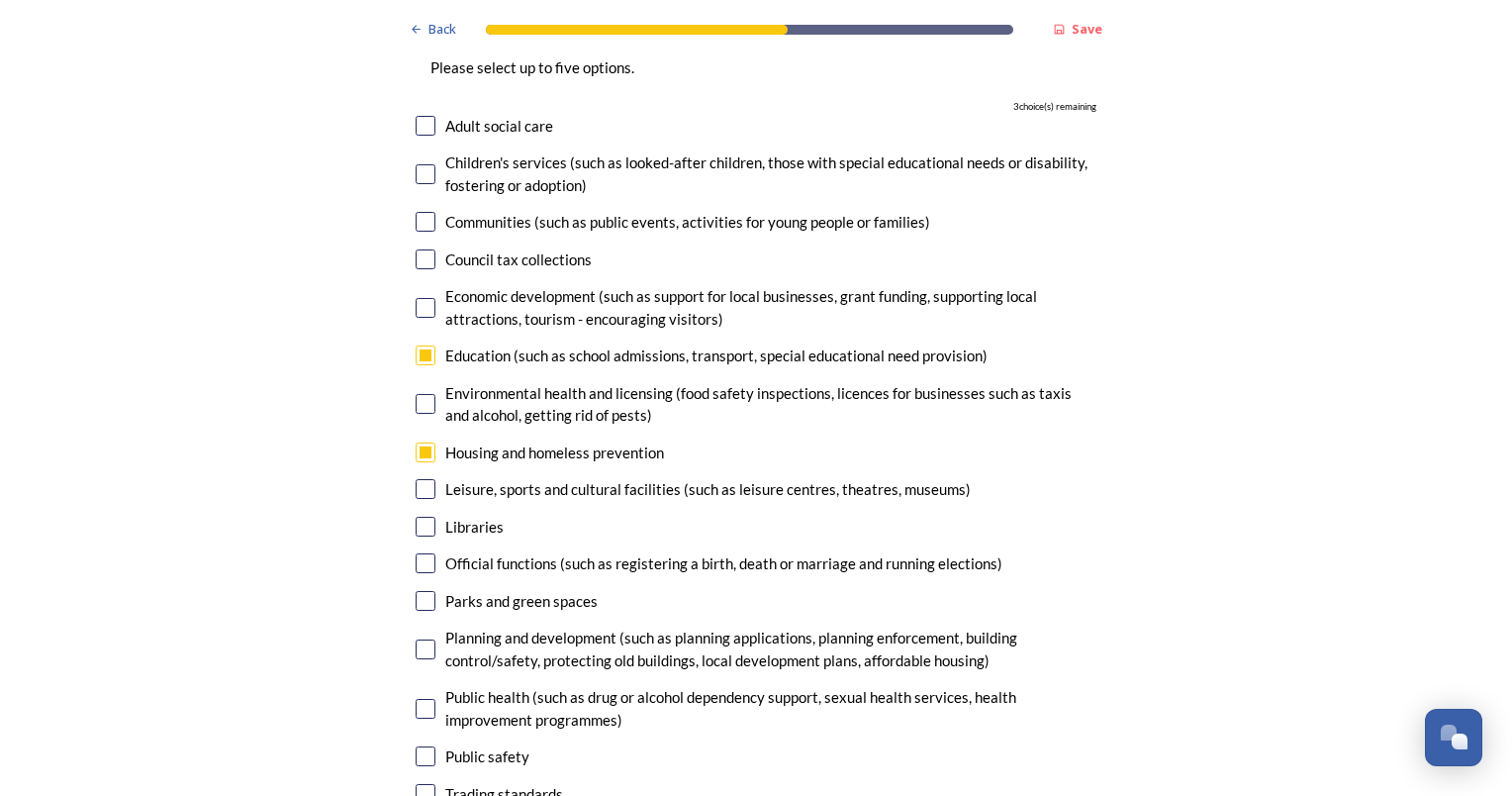 scroll, scrollTop: 4950, scrollLeft: 0, axis: vertical 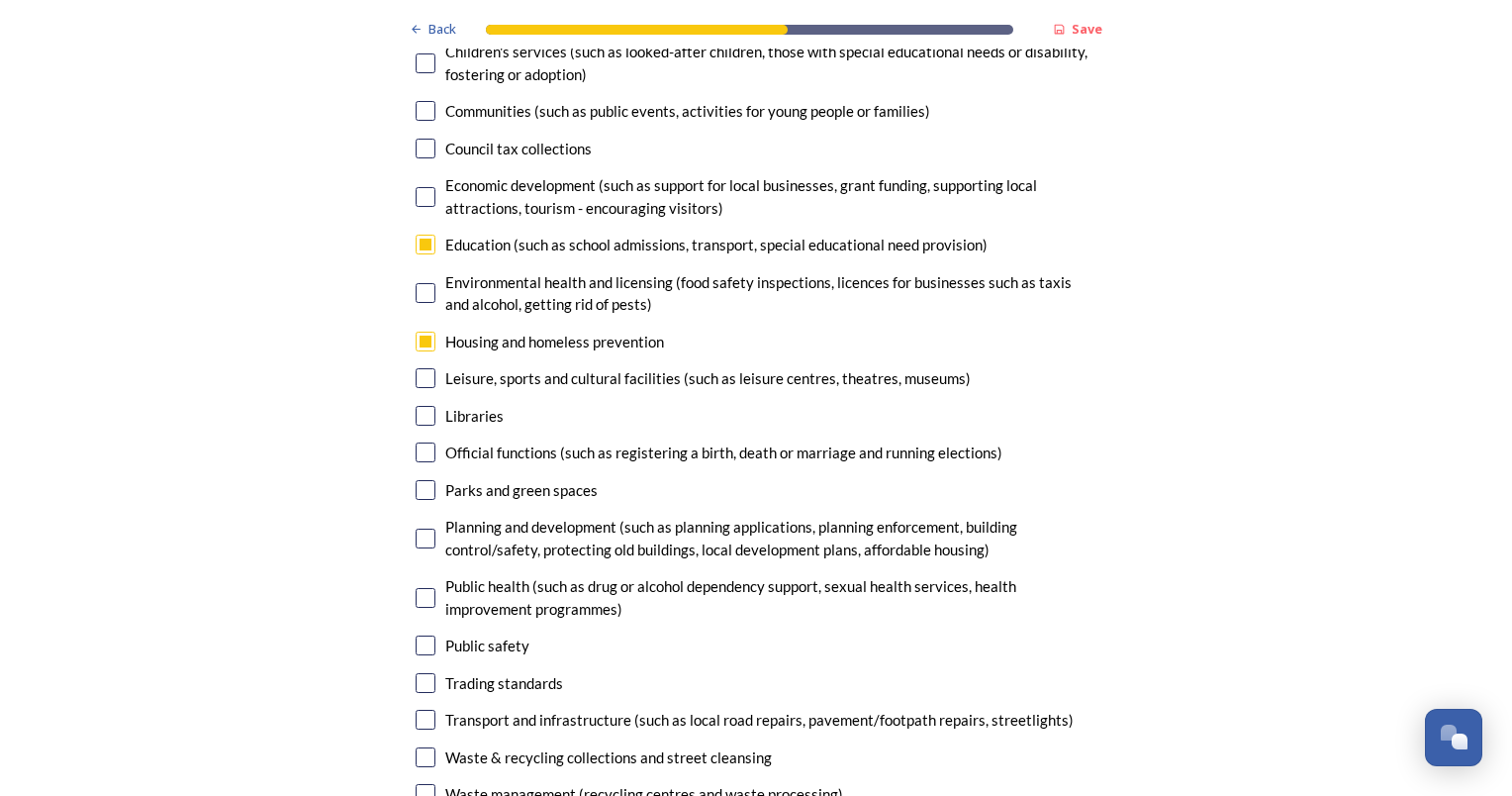 click at bounding box center (425, 416) 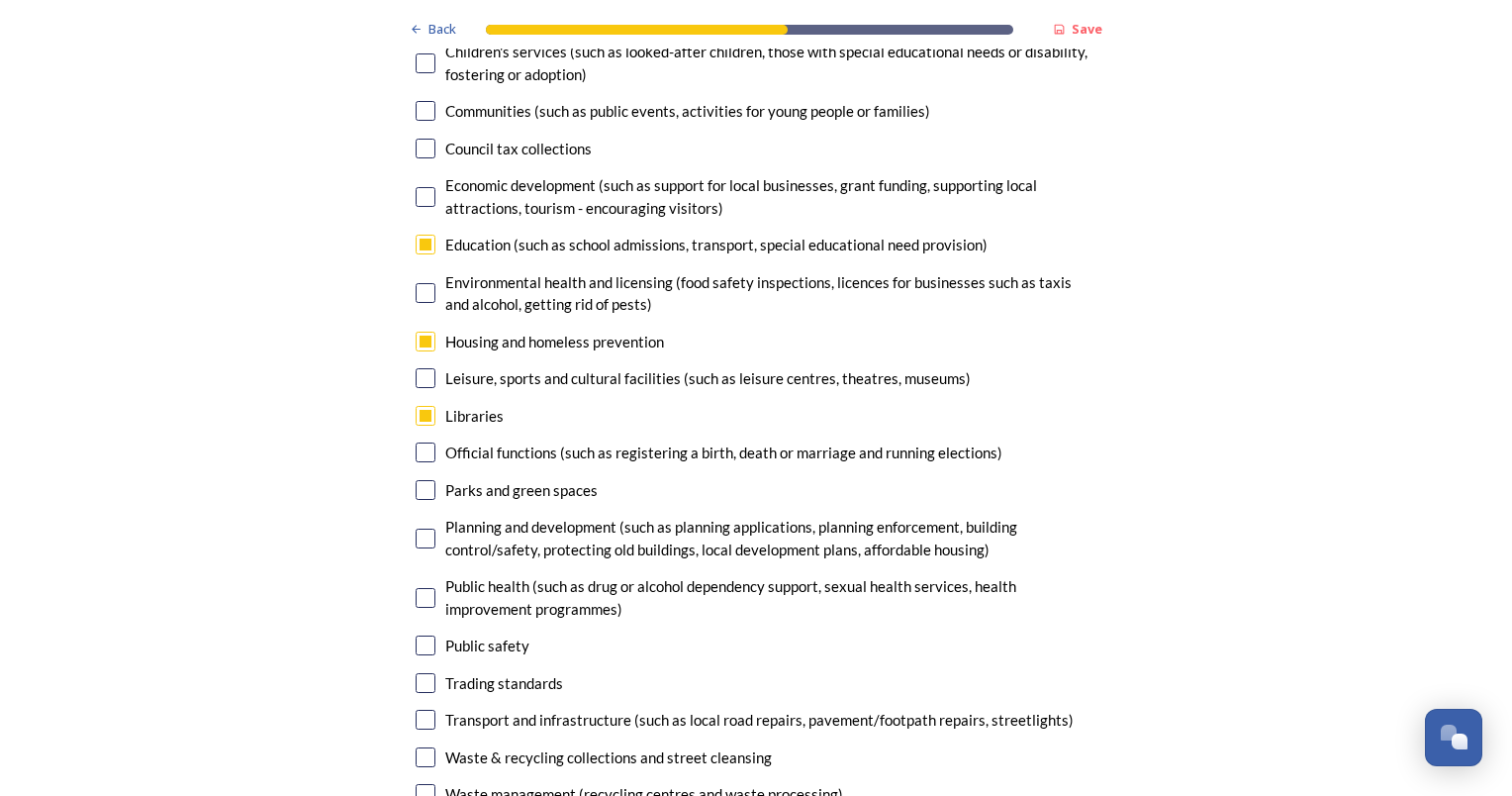 click at bounding box center (425, 539) 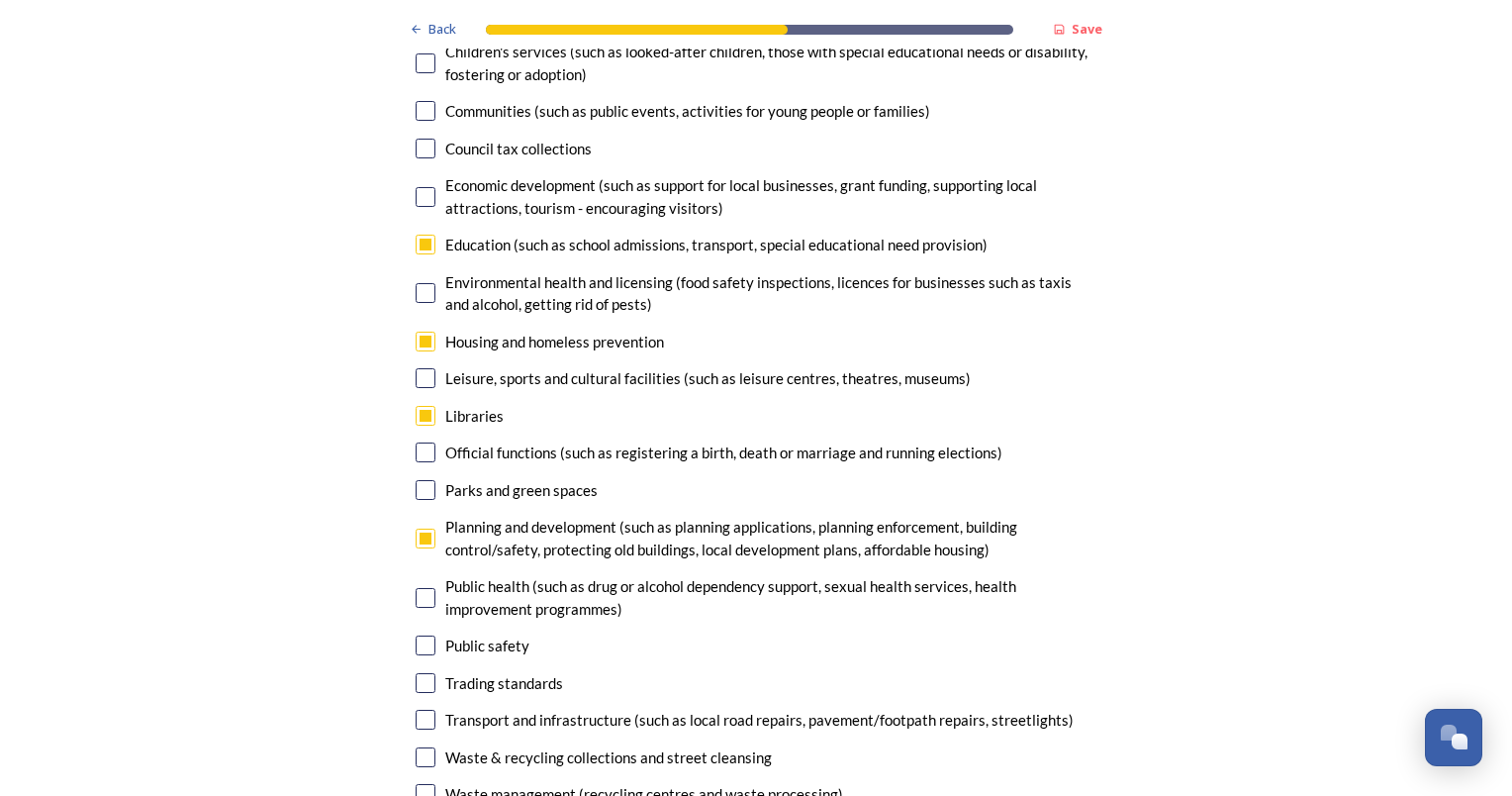 click at bounding box center [425, 683] 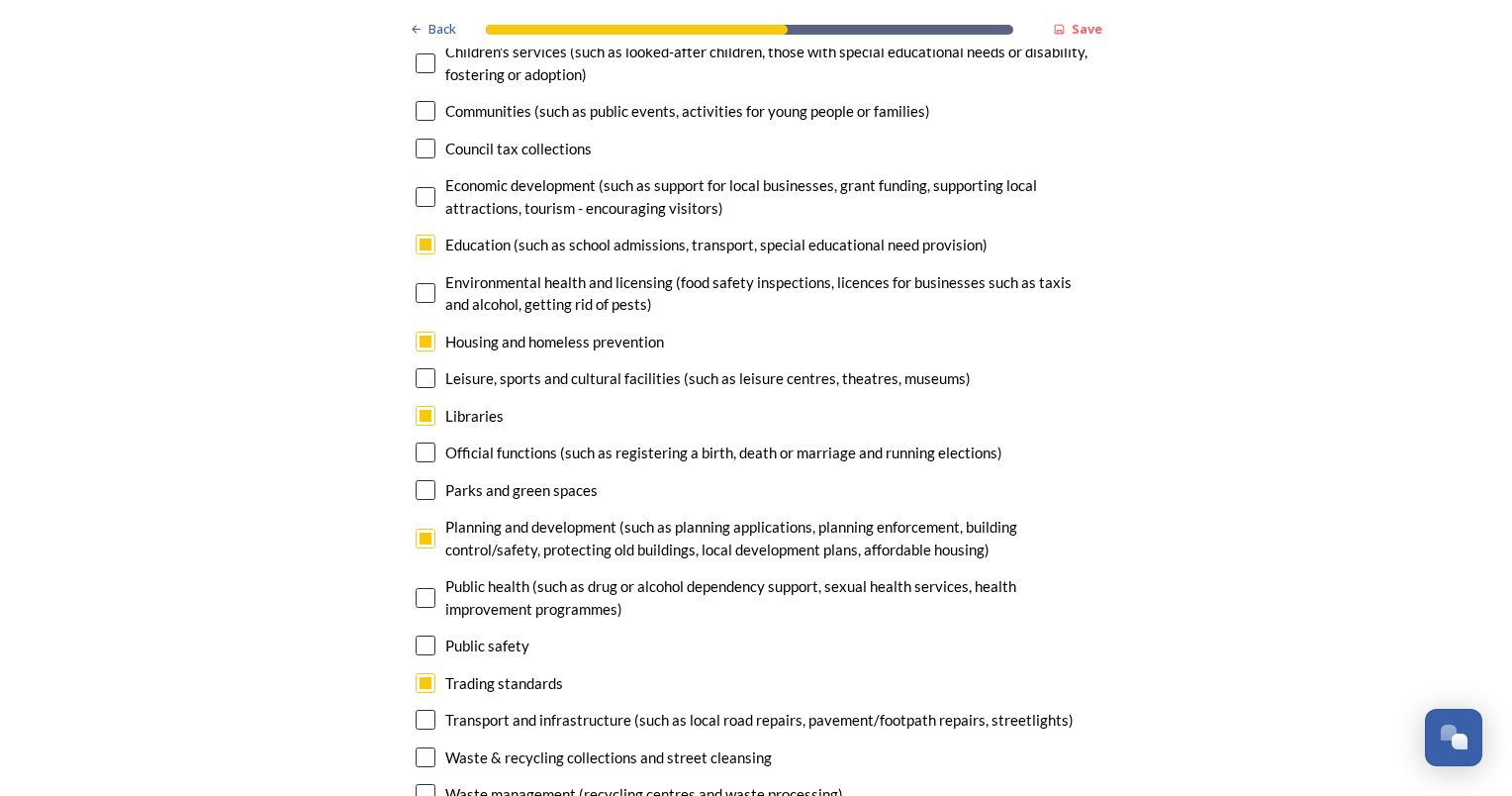 click at bounding box center [425, 720] 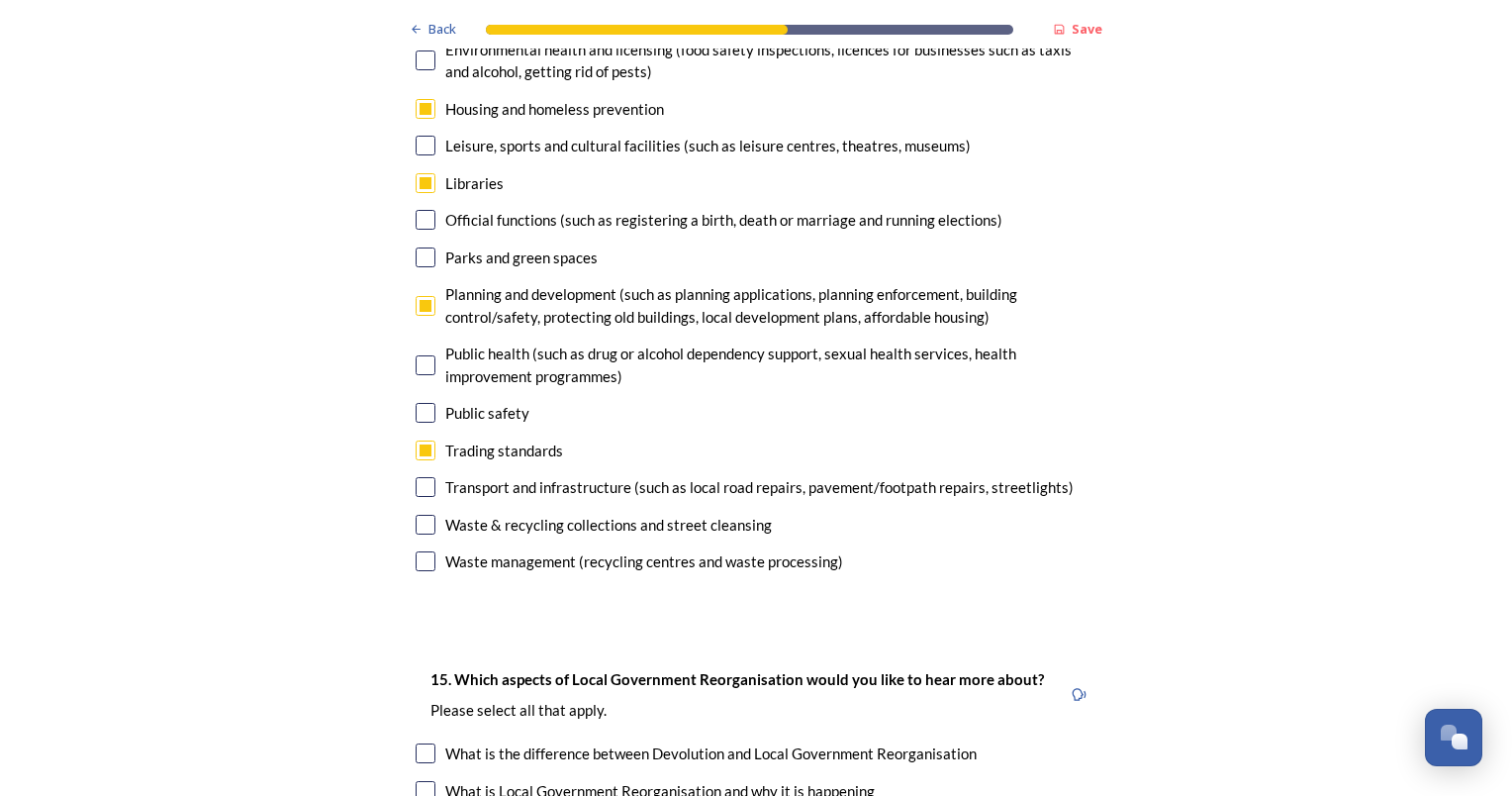scroll, scrollTop: 5544, scrollLeft: 0, axis: vertical 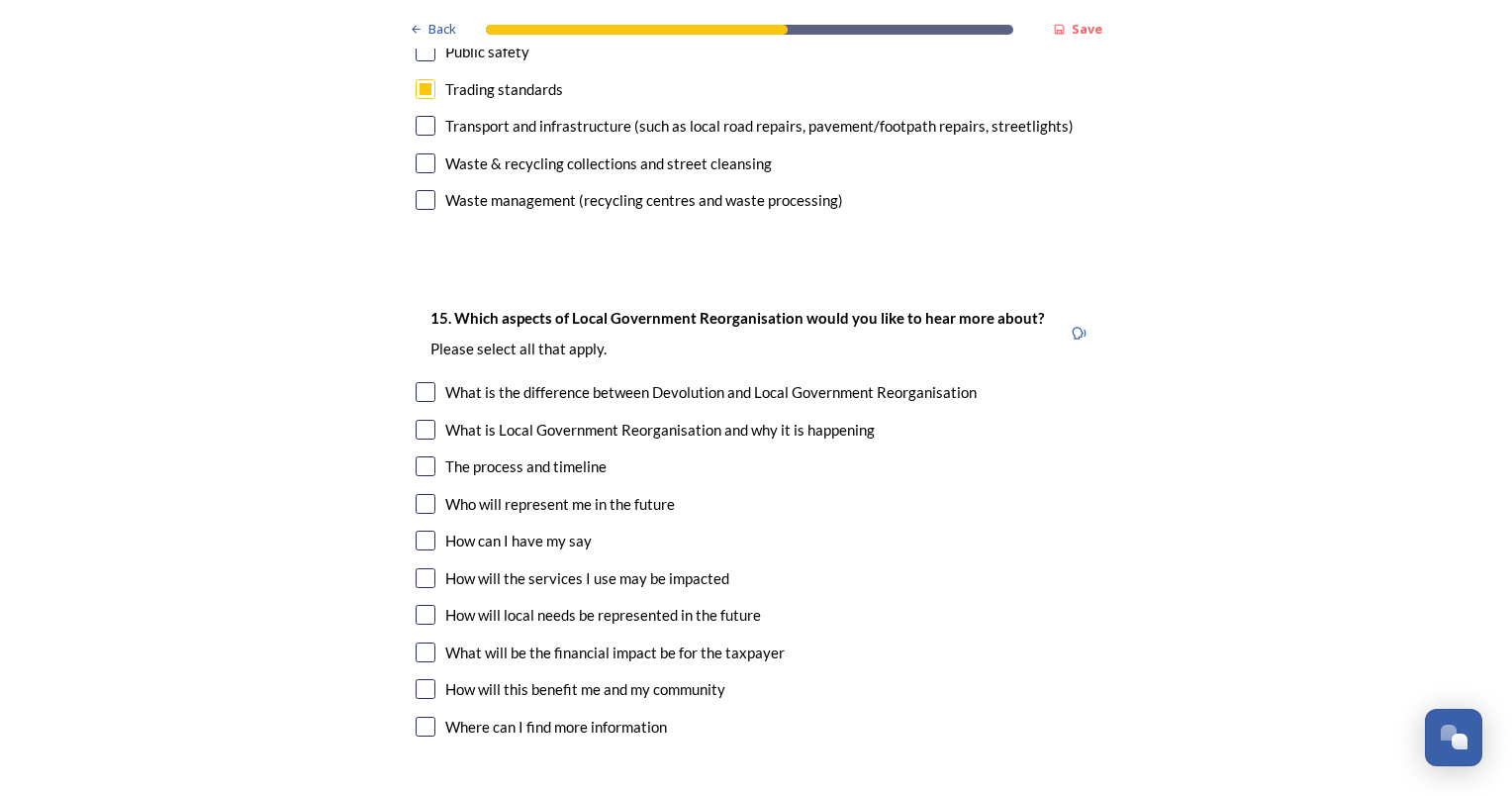 click at bounding box center [425, 652] 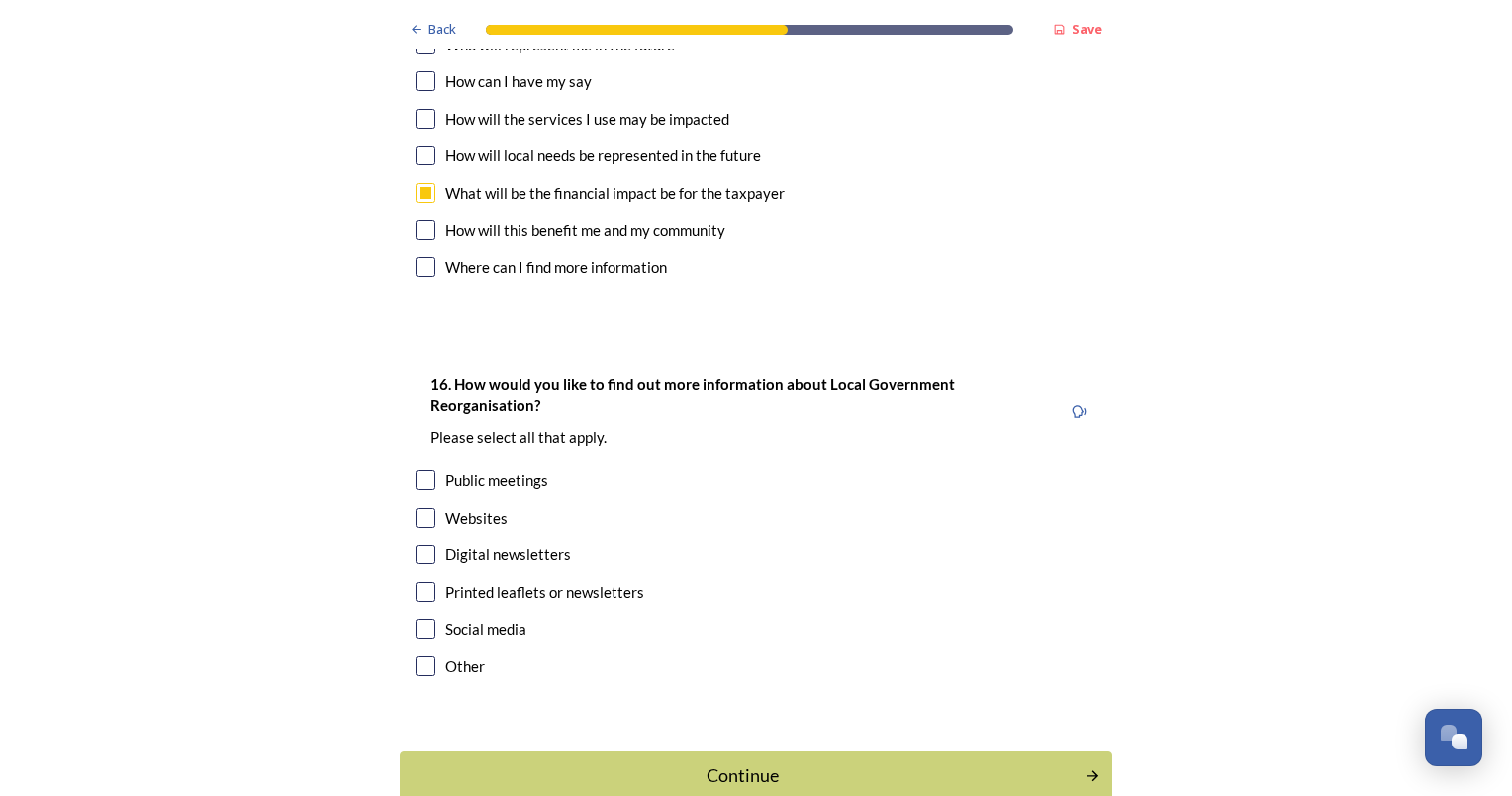 scroll, scrollTop: 6019, scrollLeft: 0, axis: vertical 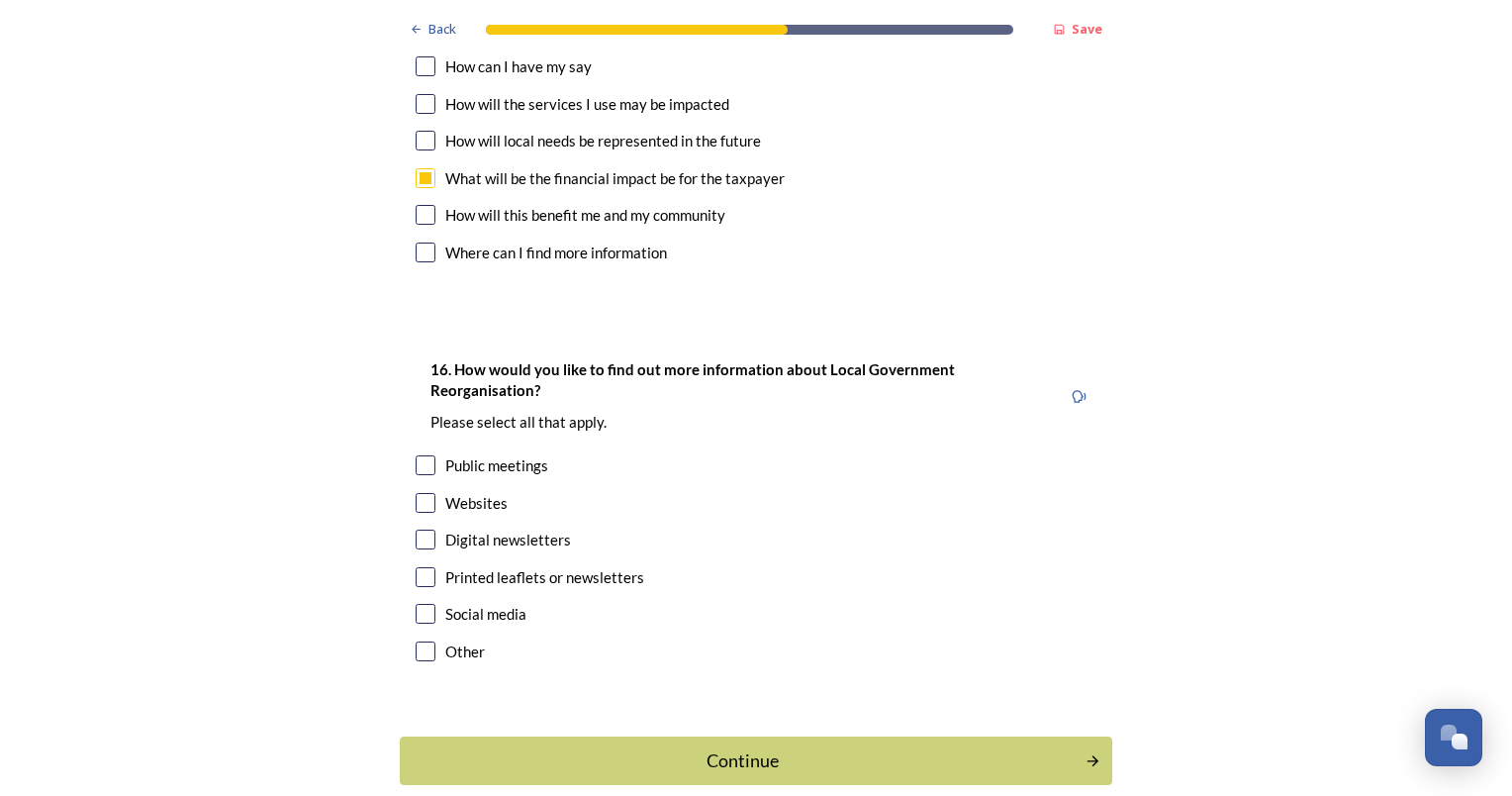 click at bounding box center [425, 540] 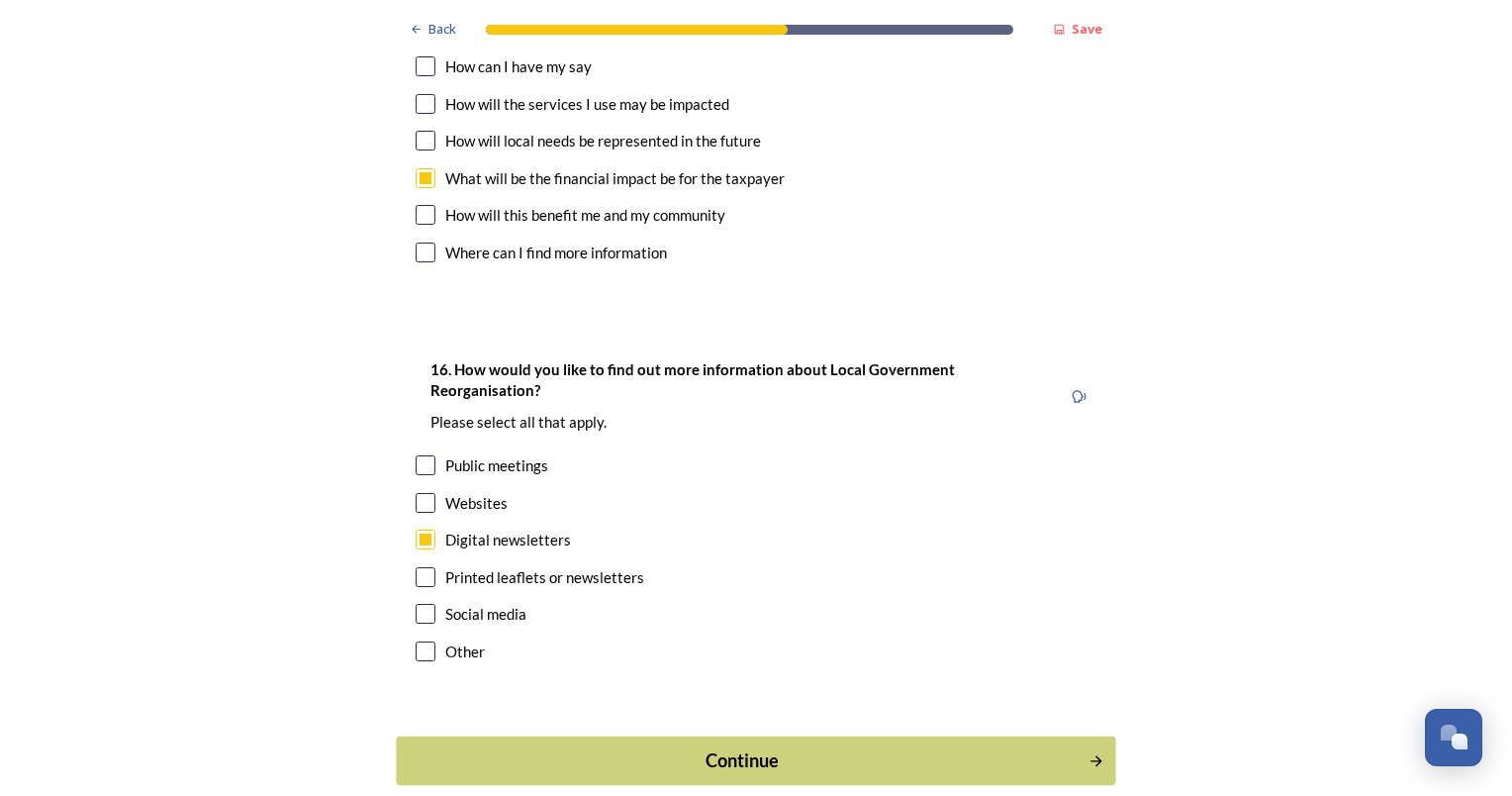 click on "Continue" at bounding box center [742, 760] 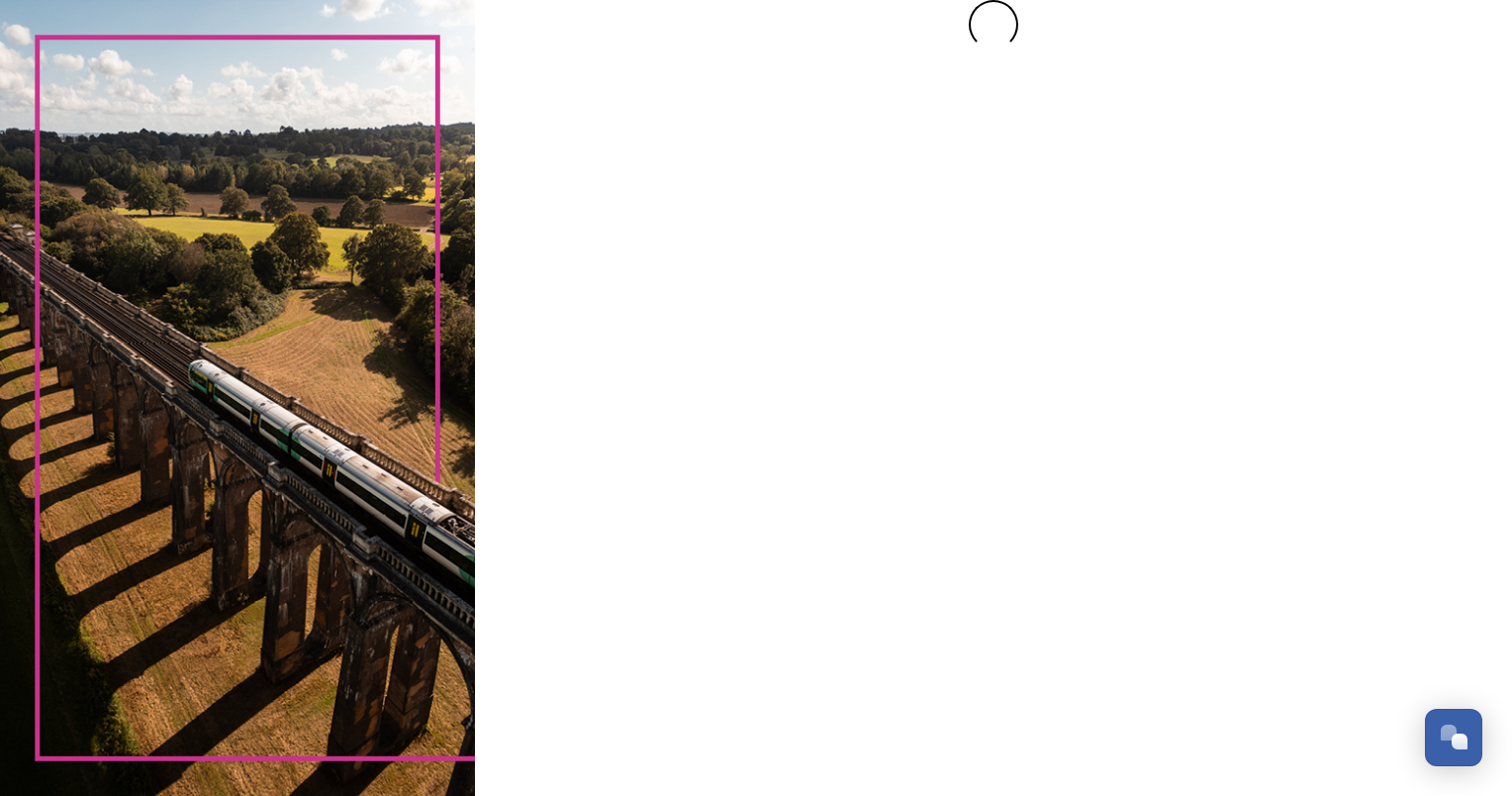 scroll, scrollTop: 0, scrollLeft: 0, axis: both 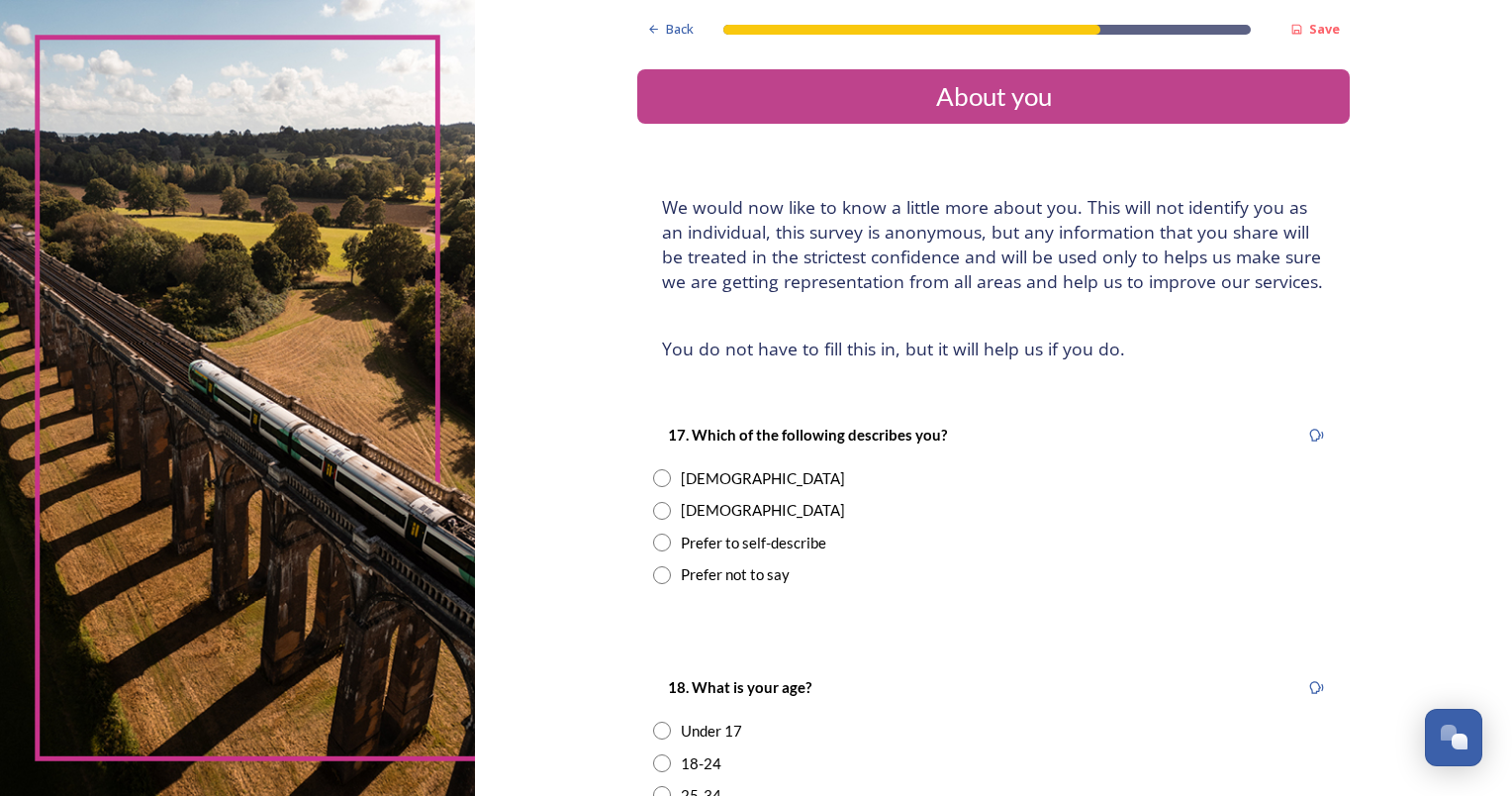 click at bounding box center [662, 478] 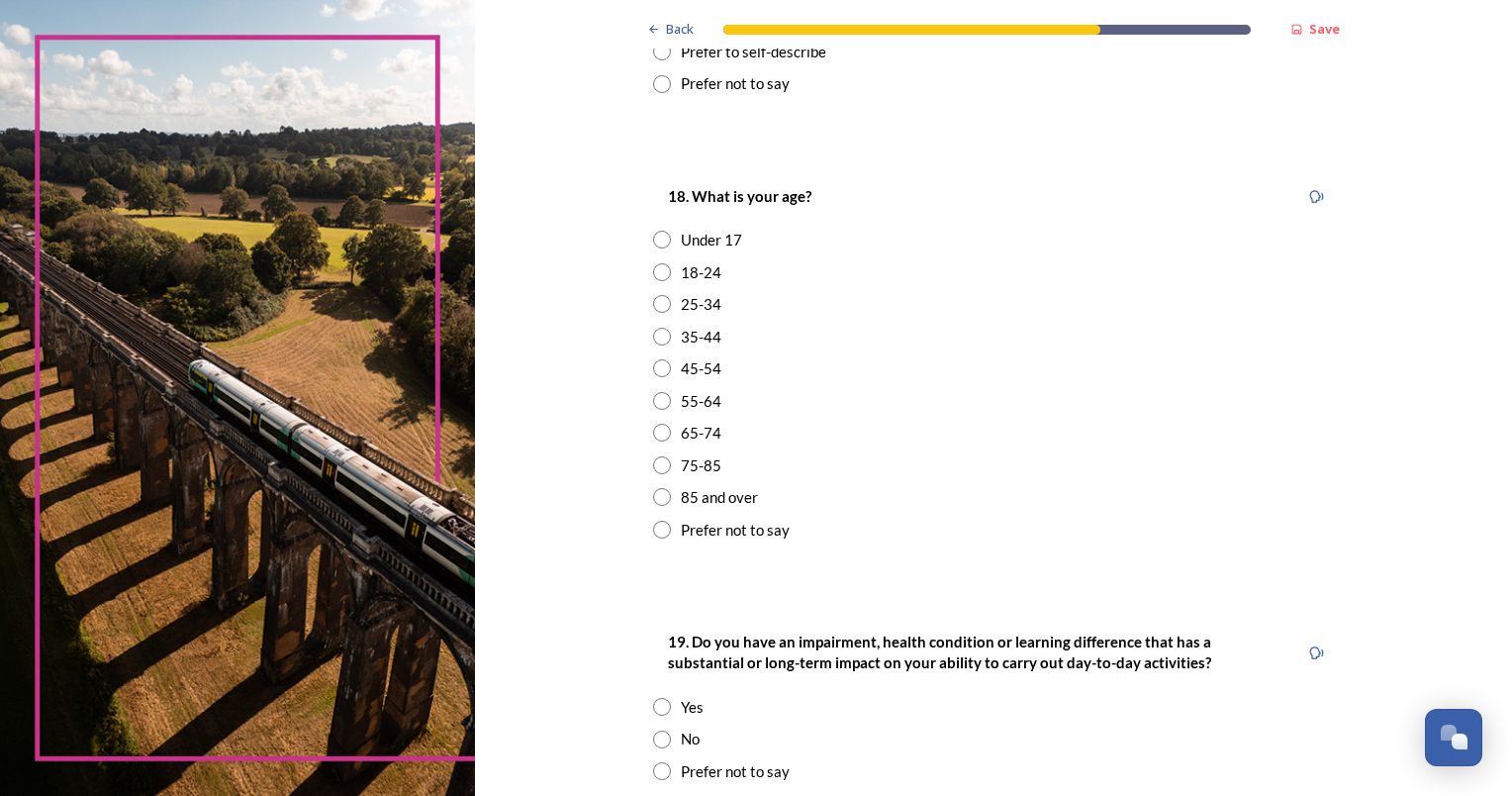 scroll, scrollTop: 495, scrollLeft: 0, axis: vertical 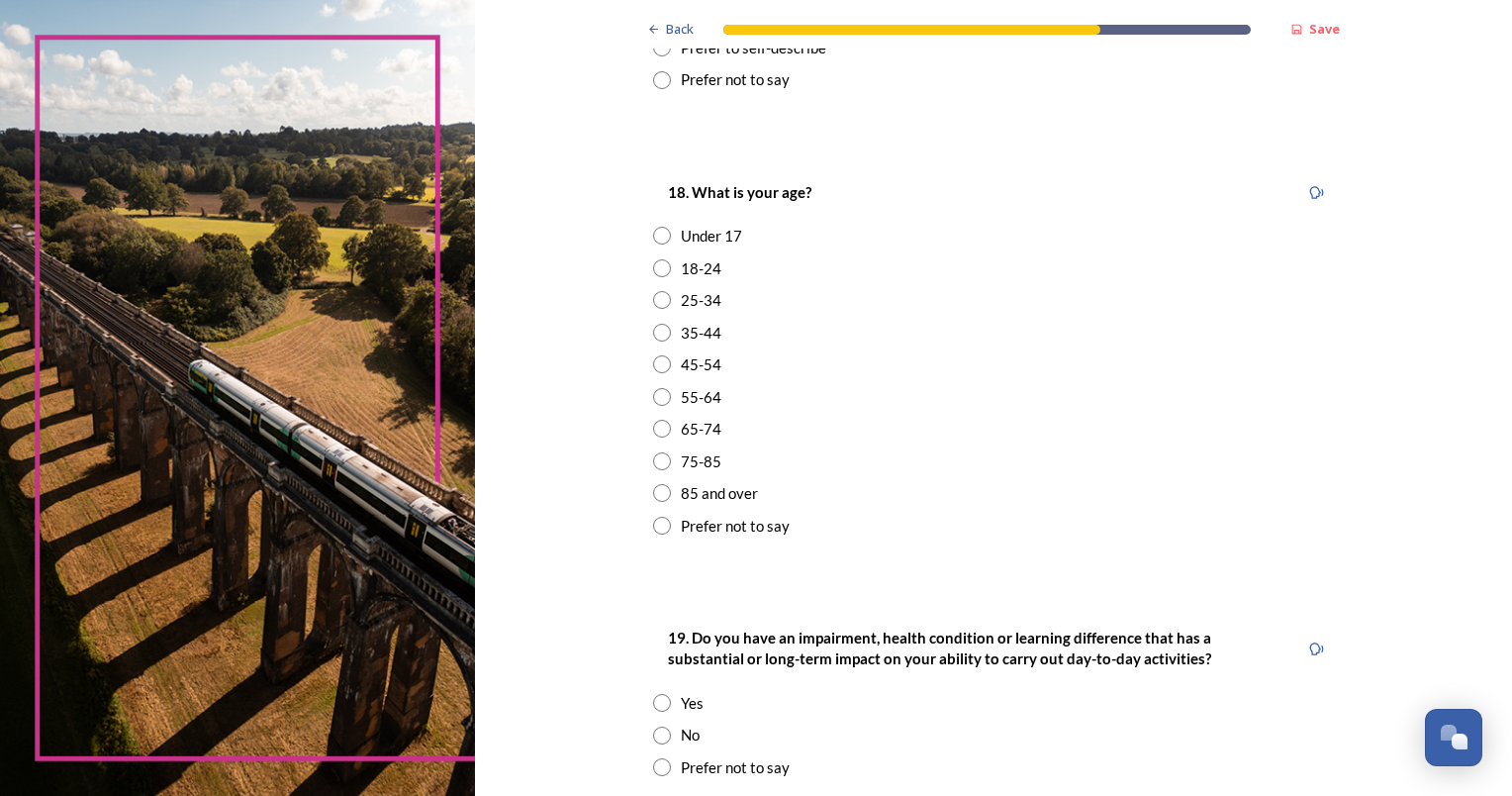 click at bounding box center [662, 429] 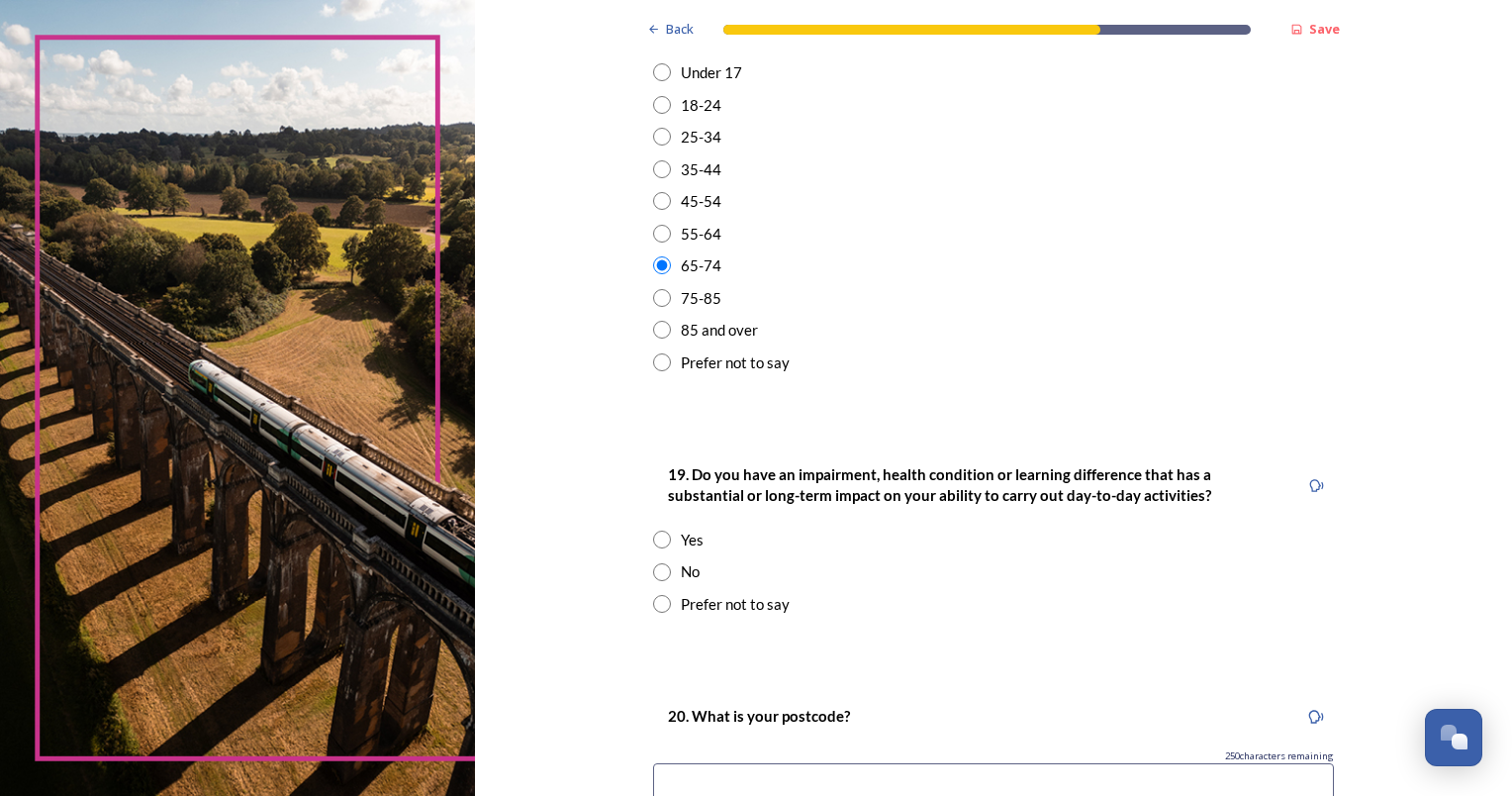 scroll, scrollTop: 693, scrollLeft: 0, axis: vertical 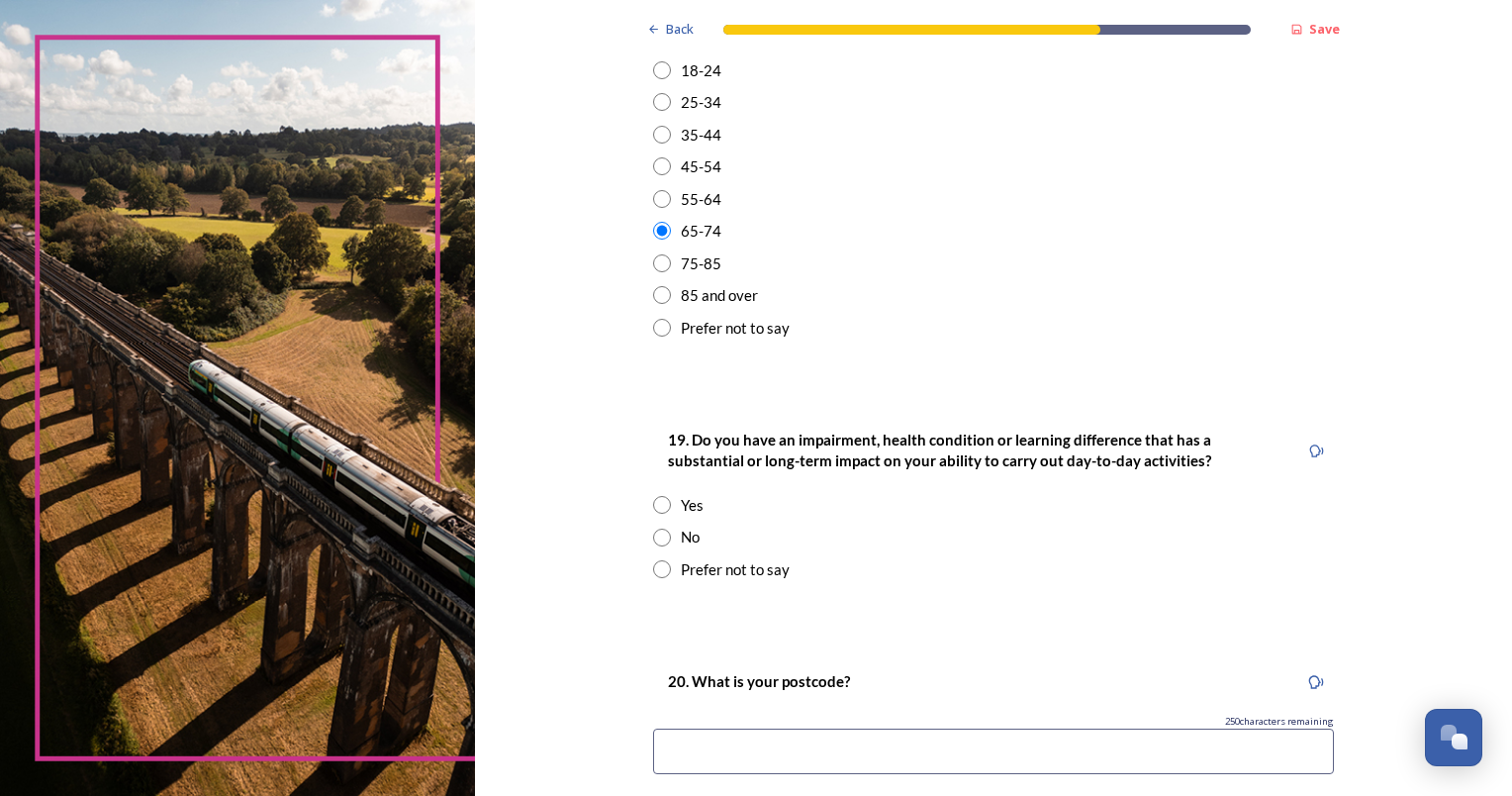 click at bounding box center (662, 538) 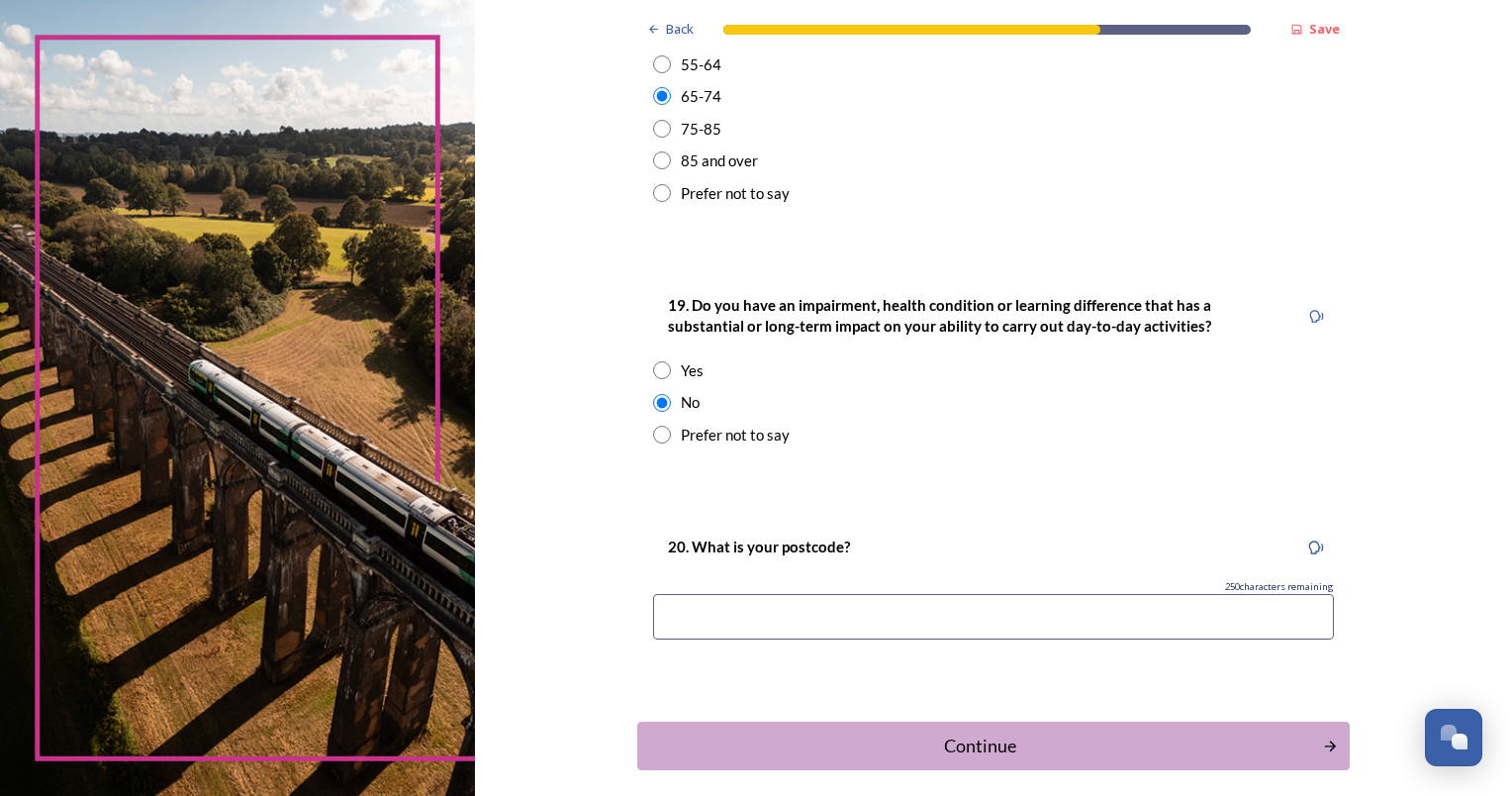 scroll, scrollTop: 916, scrollLeft: 0, axis: vertical 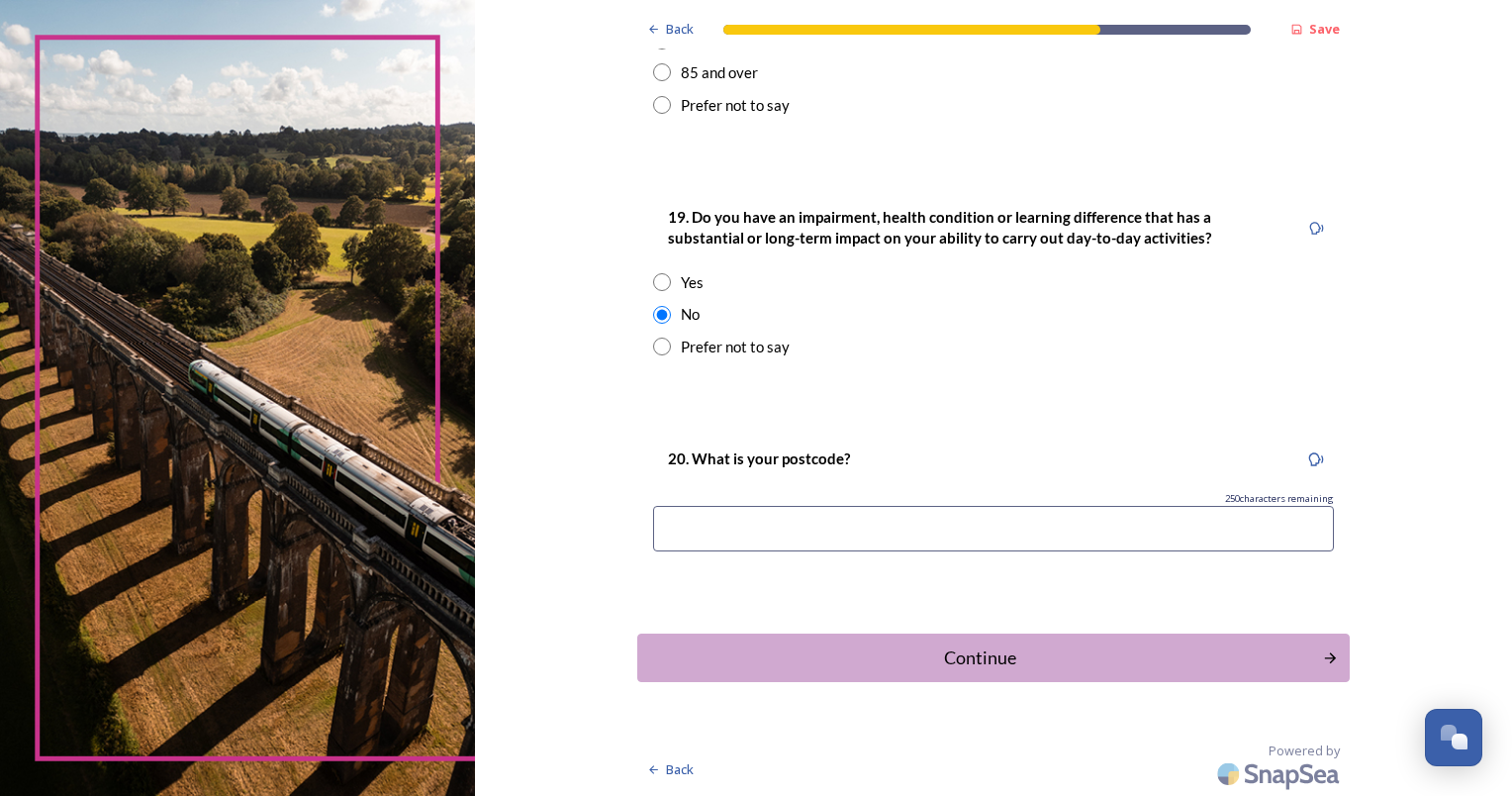 click at bounding box center [993, 529] 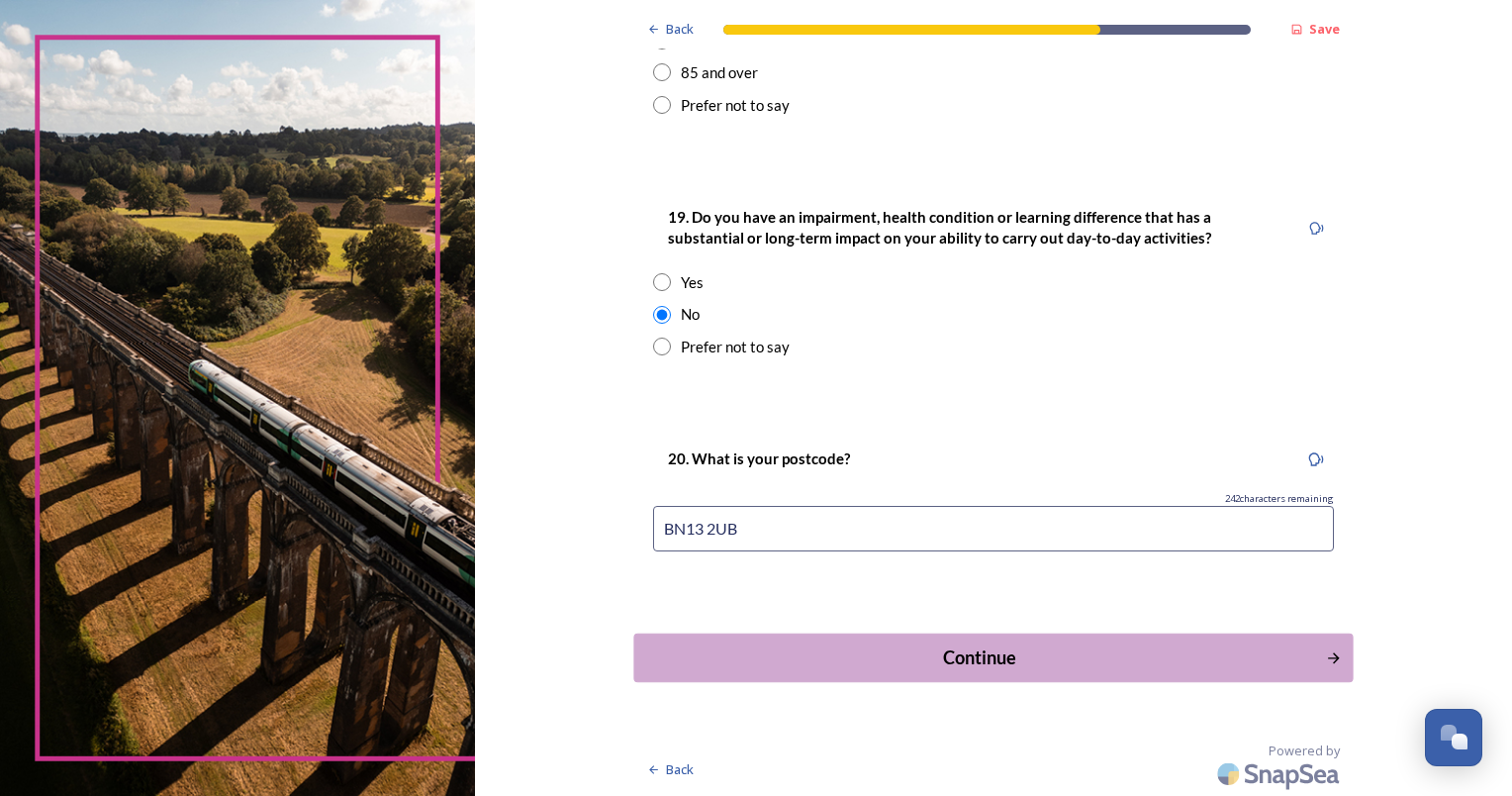 type on "BN13 2UB" 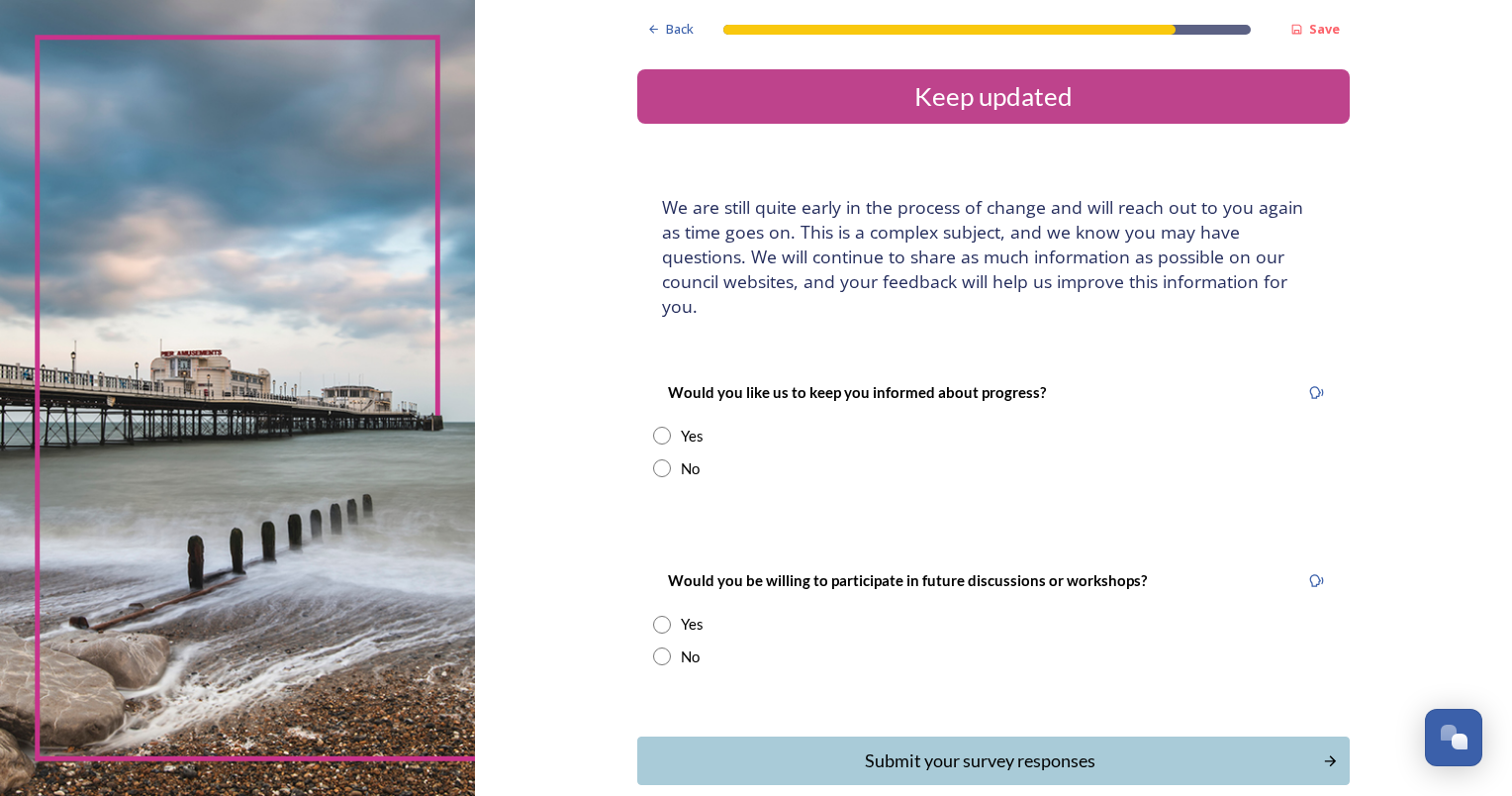 click at bounding box center (662, 436) 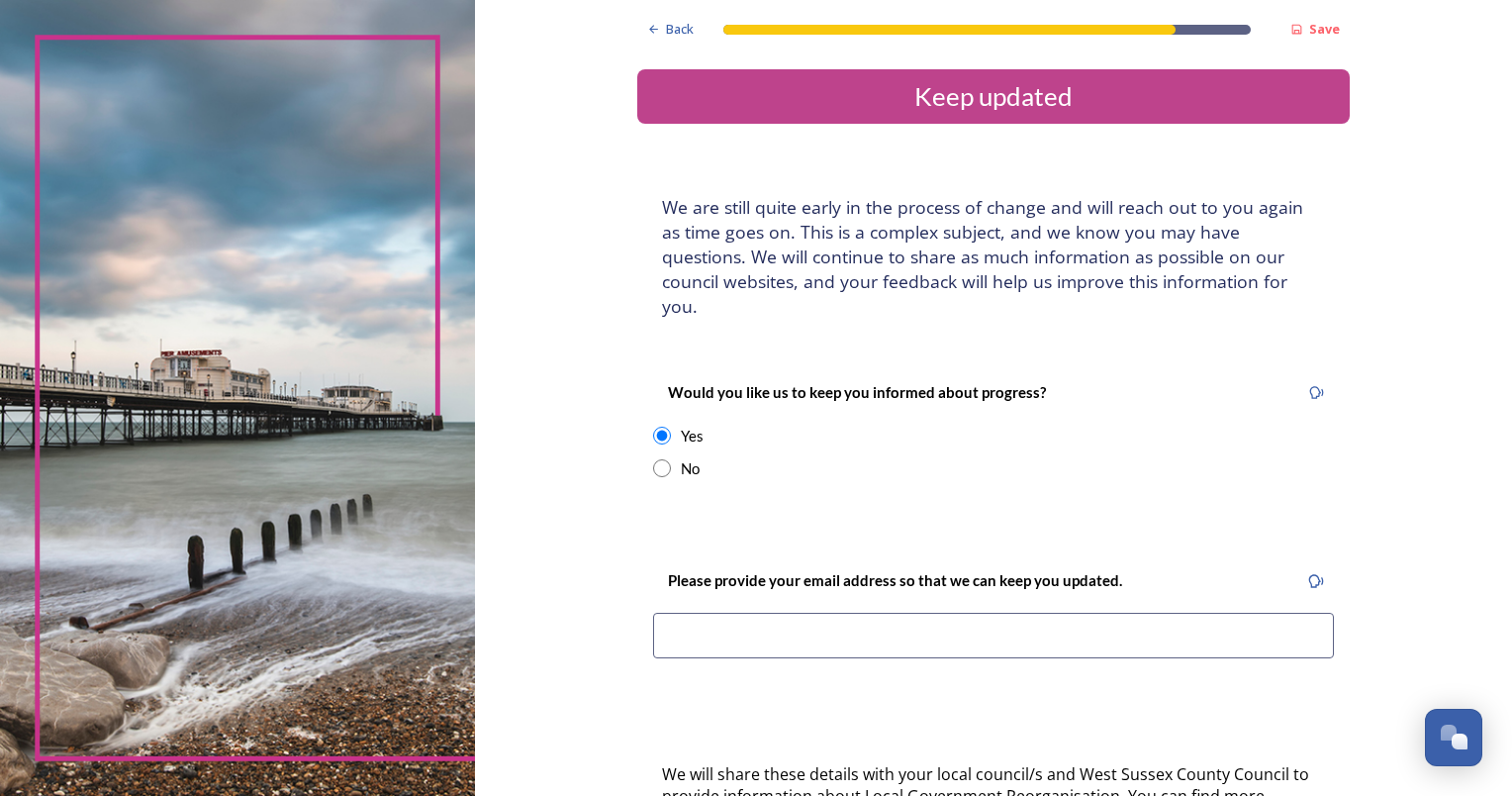 click at bounding box center [993, 636] 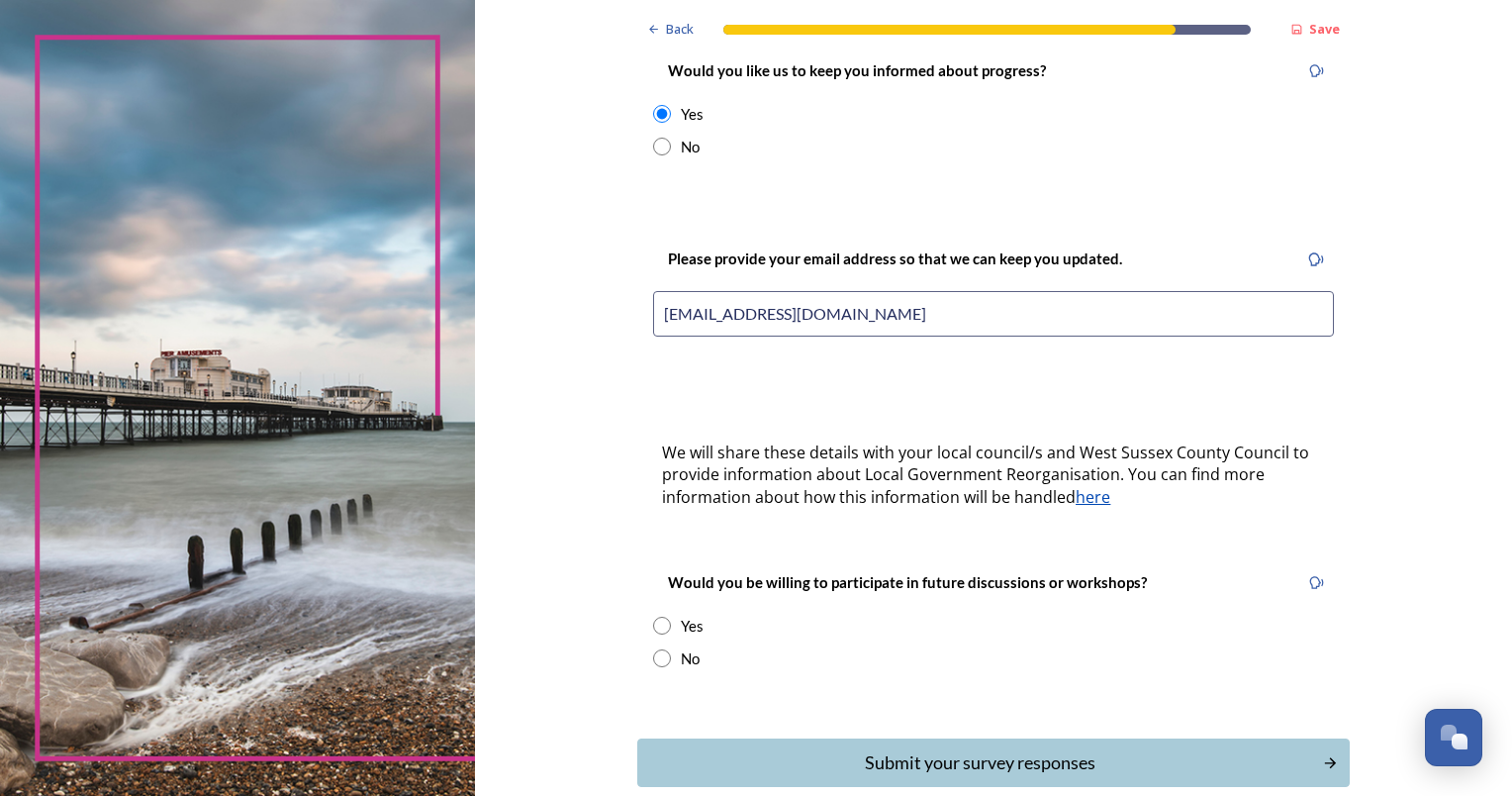 scroll, scrollTop: 396, scrollLeft: 0, axis: vertical 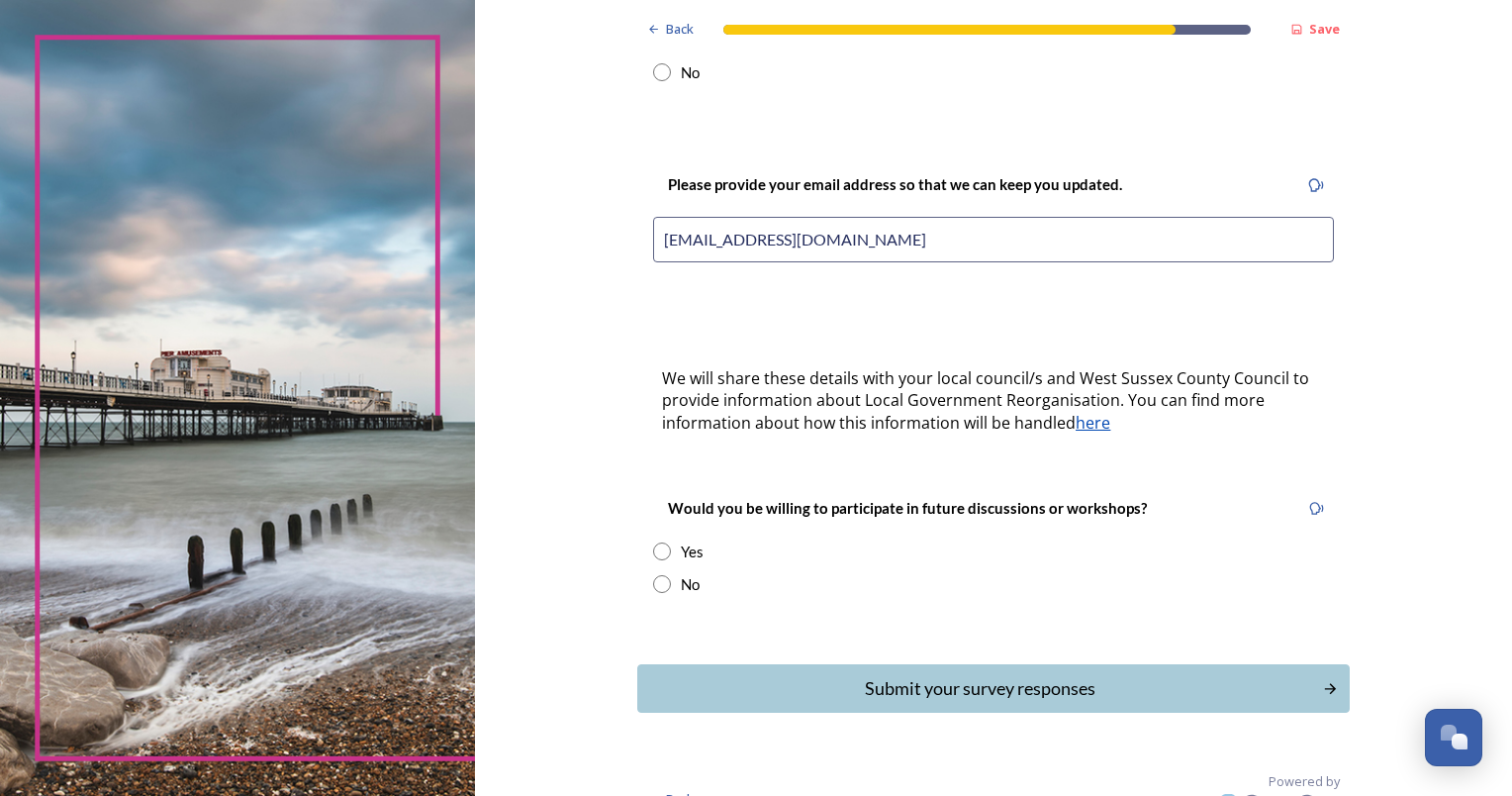 click at bounding box center (662, 584) 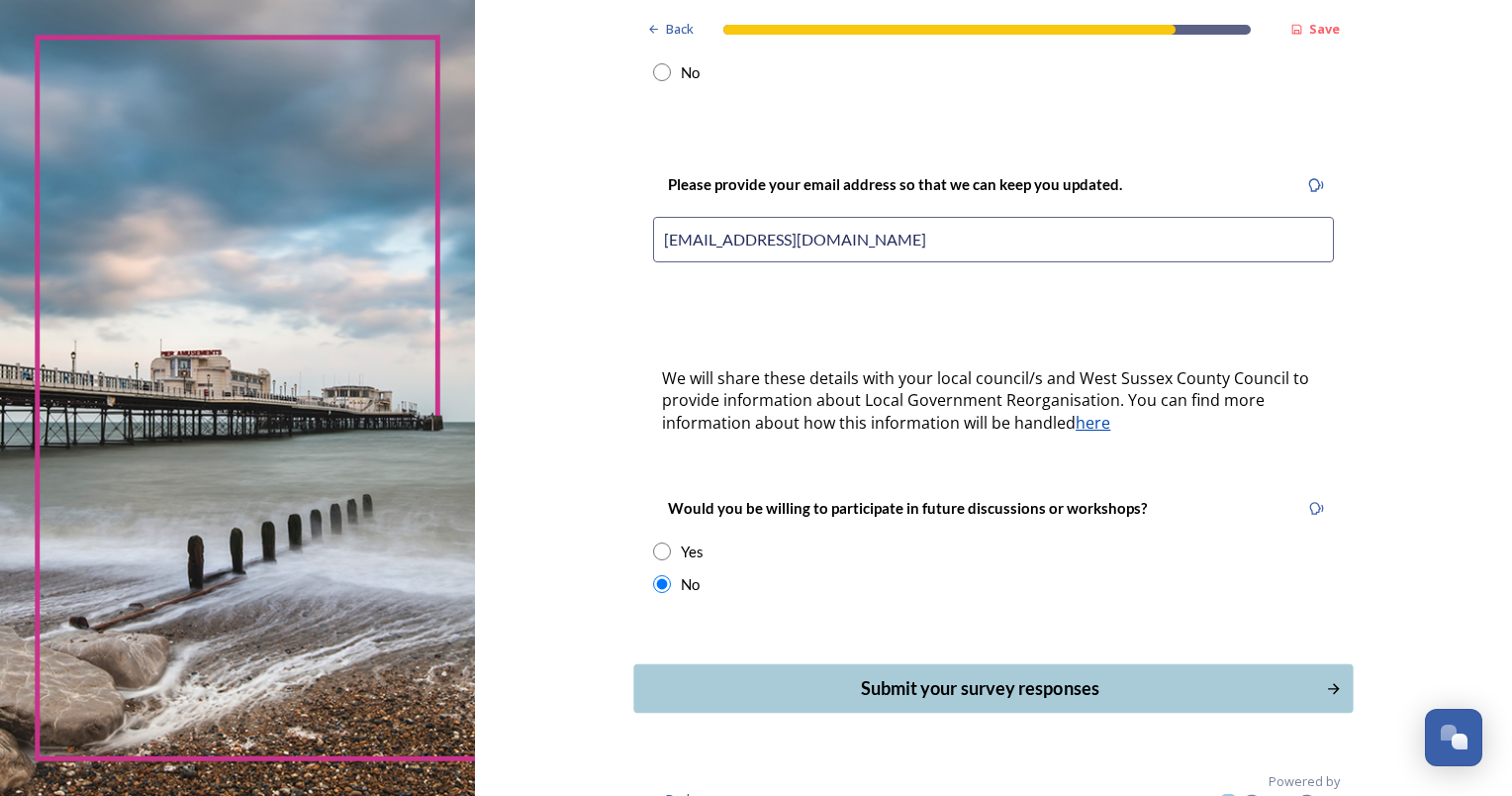 click on "Submit your survey responses" at bounding box center [980, 688] 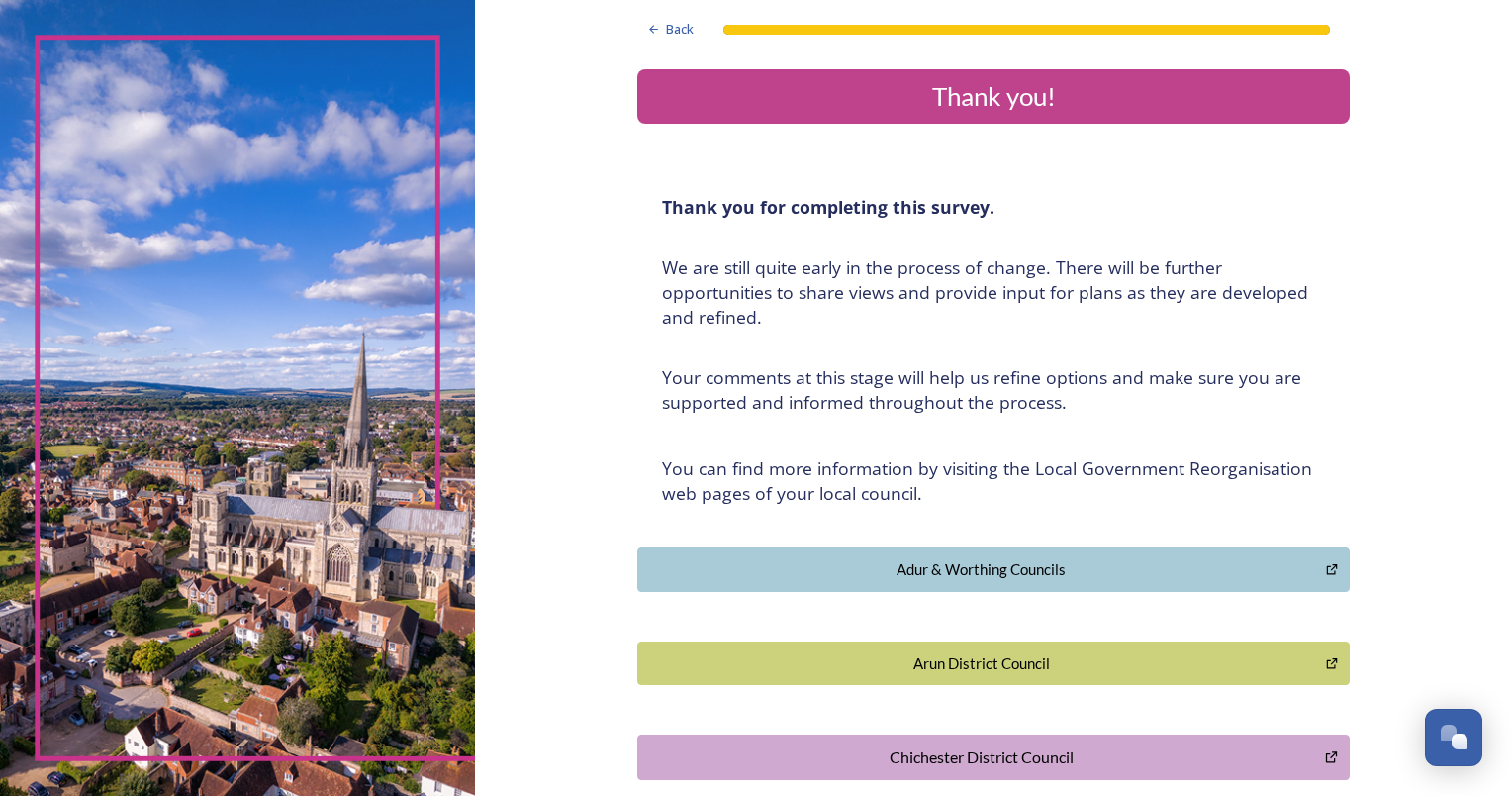 click on "Adur & Worthing Councils" at bounding box center (982, 569) 